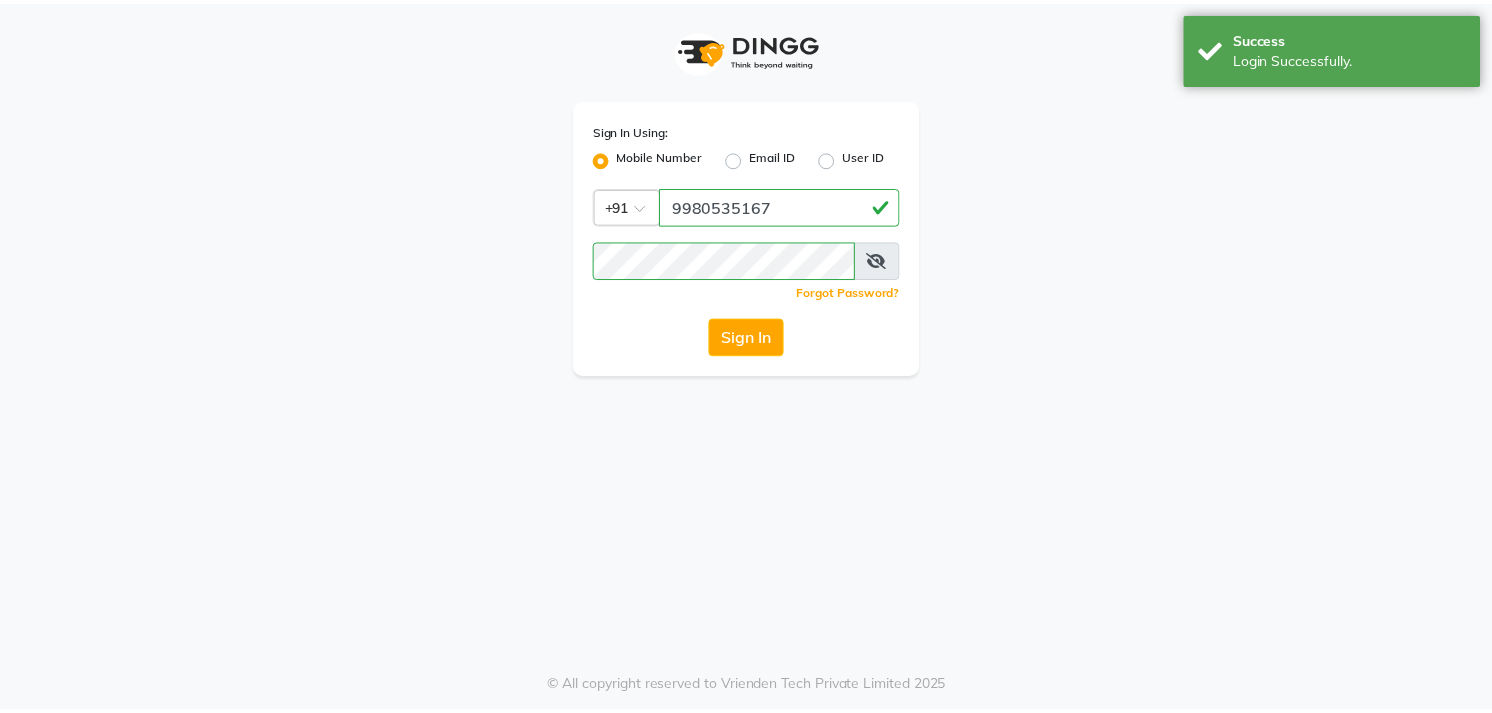 scroll, scrollTop: 0, scrollLeft: 0, axis: both 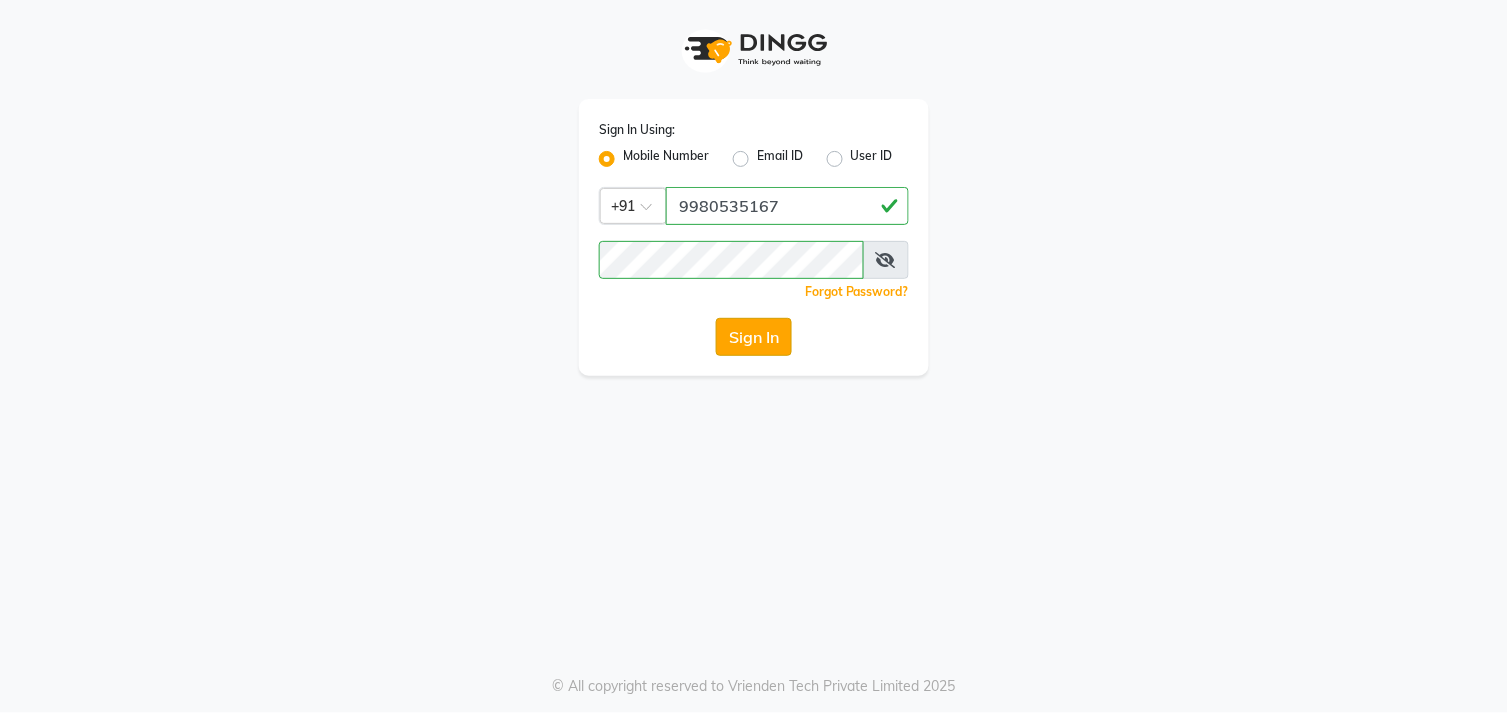 click on "Sign In" 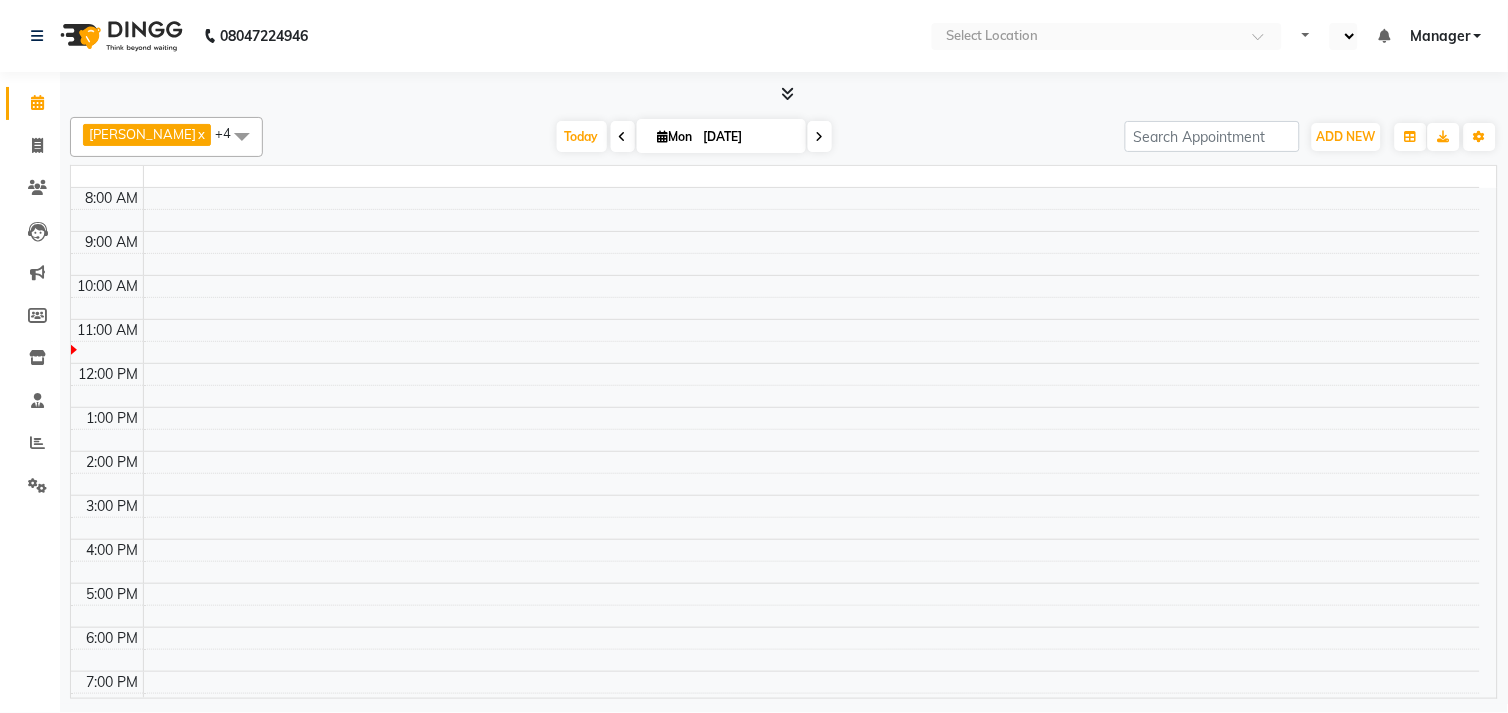 select on "en" 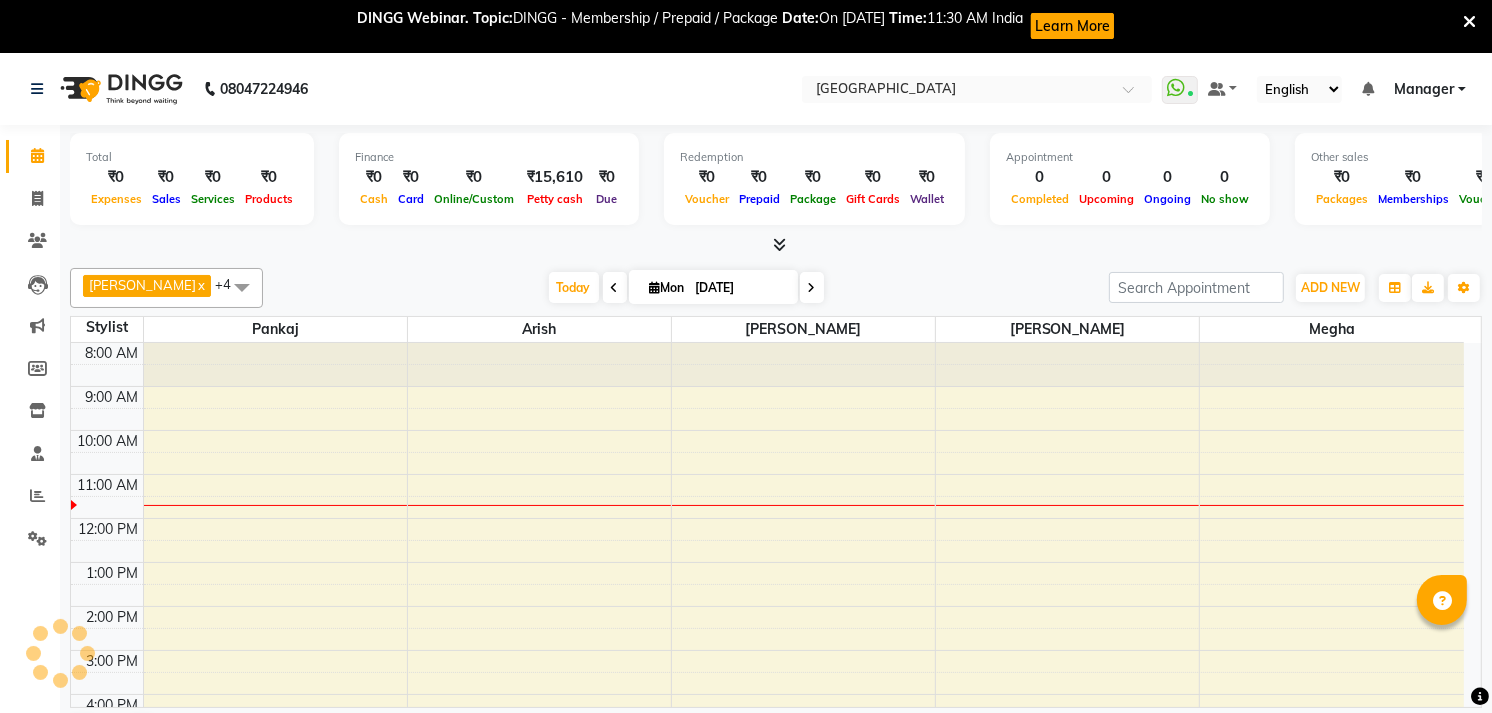scroll, scrollTop: 0, scrollLeft: 0, axis: both 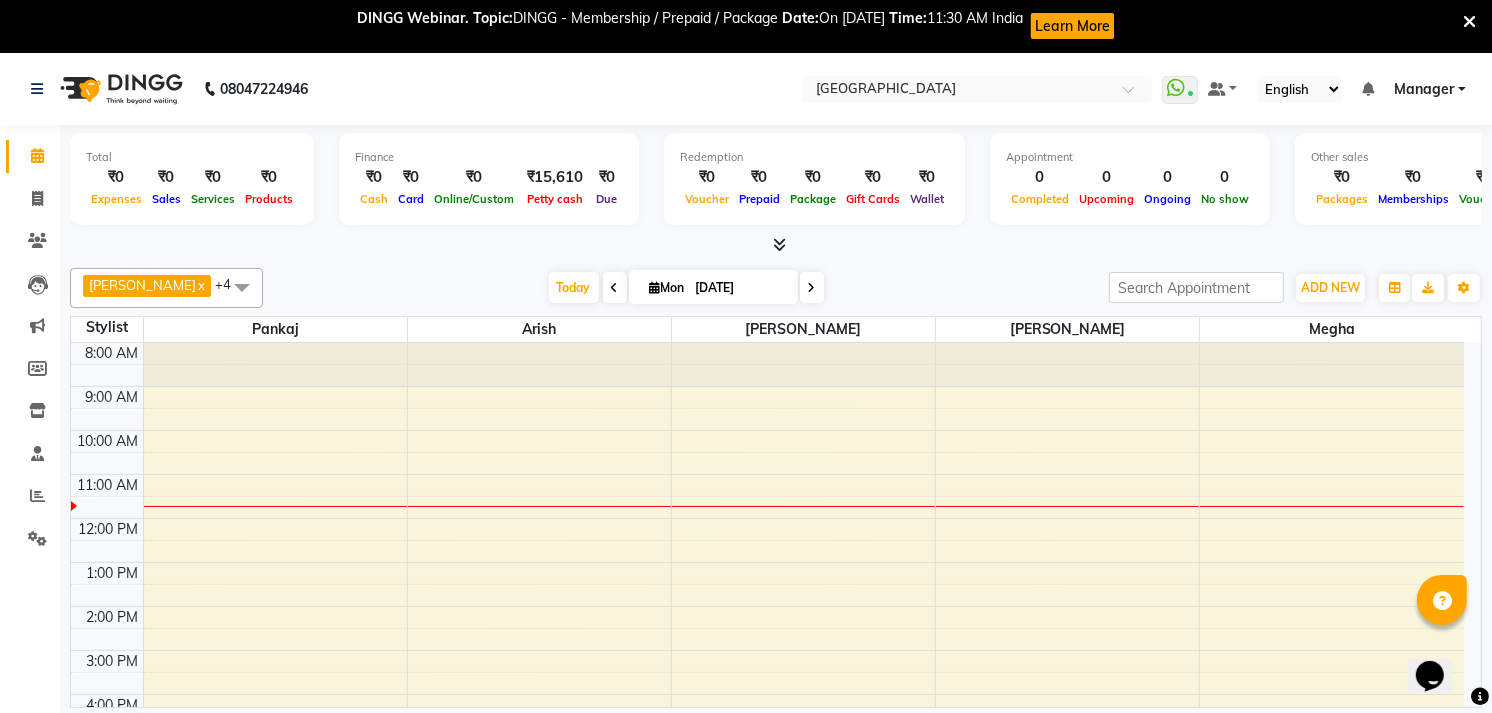 click at bounding box center (1469, 22) 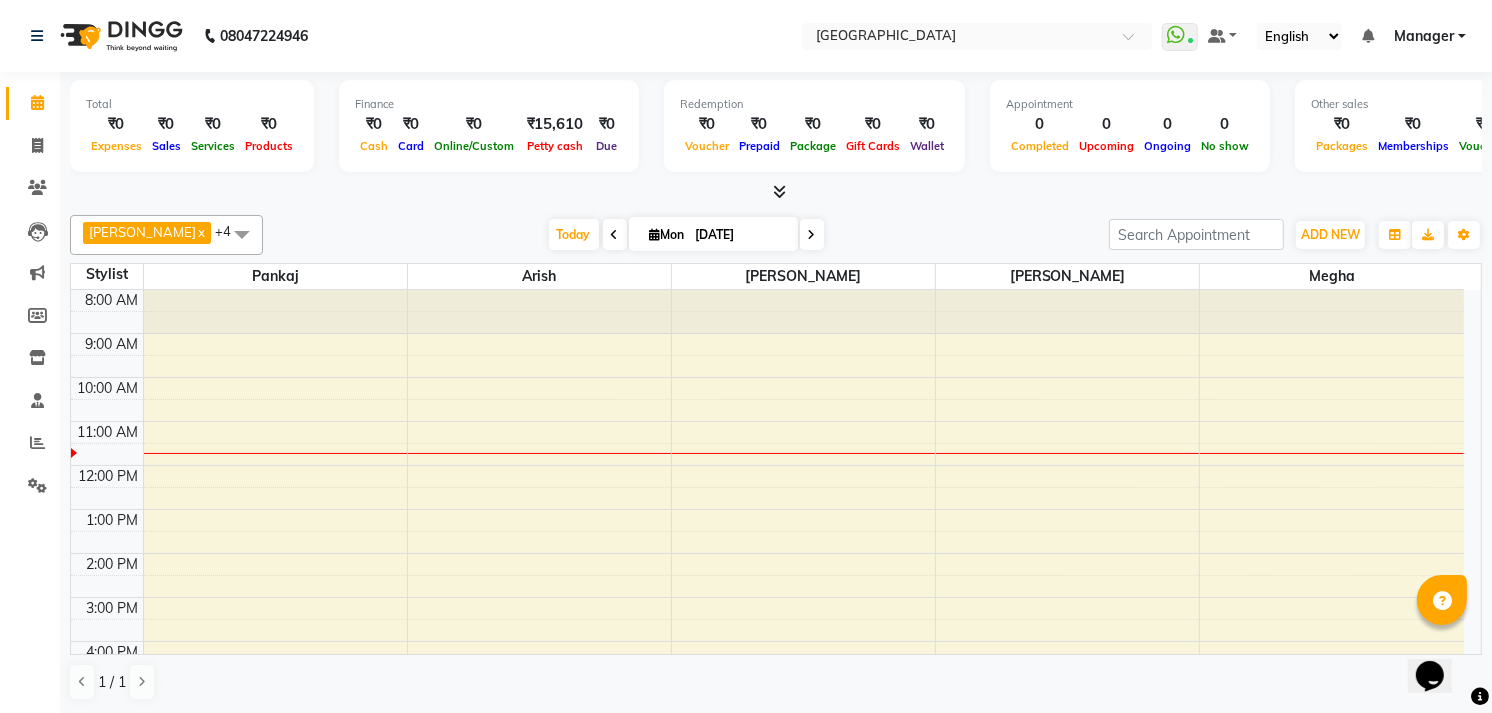 click at bounding box center (780, 191) 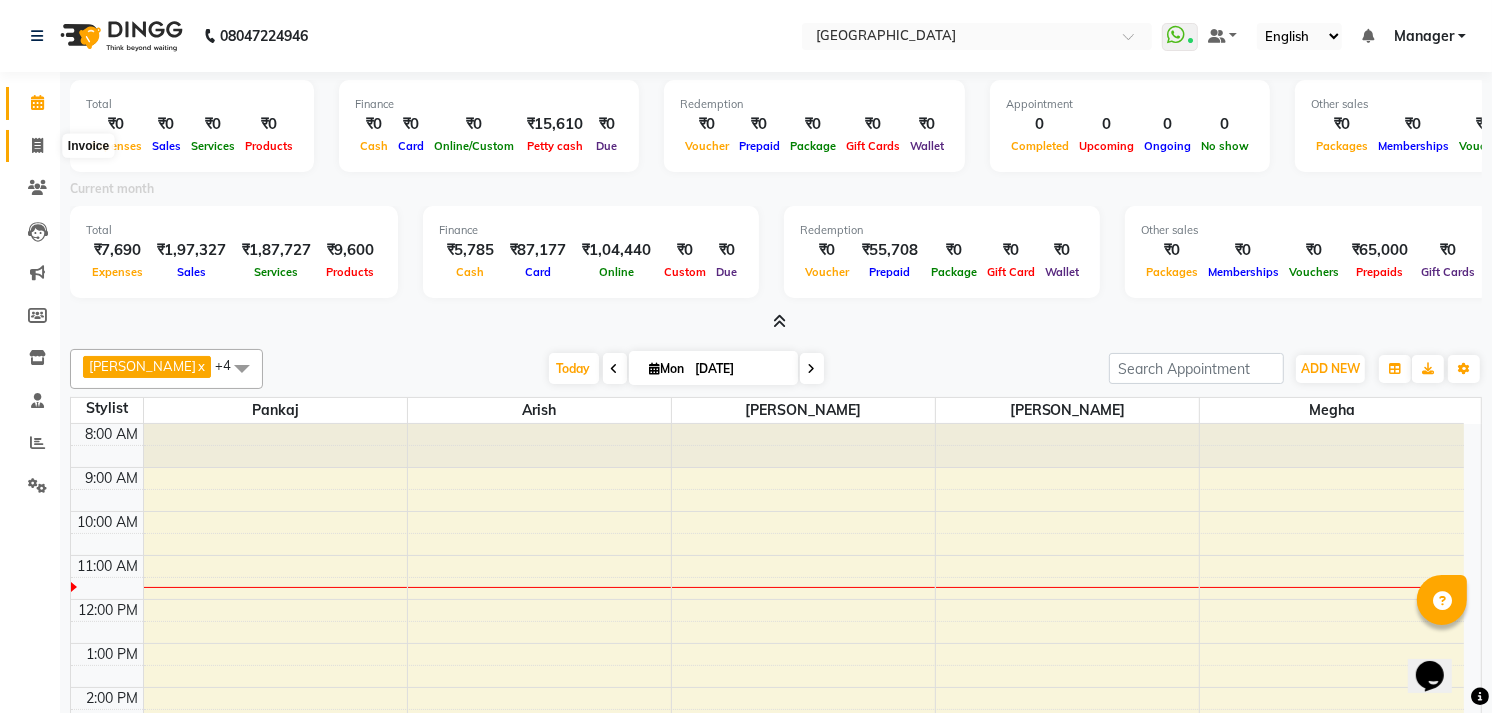 click 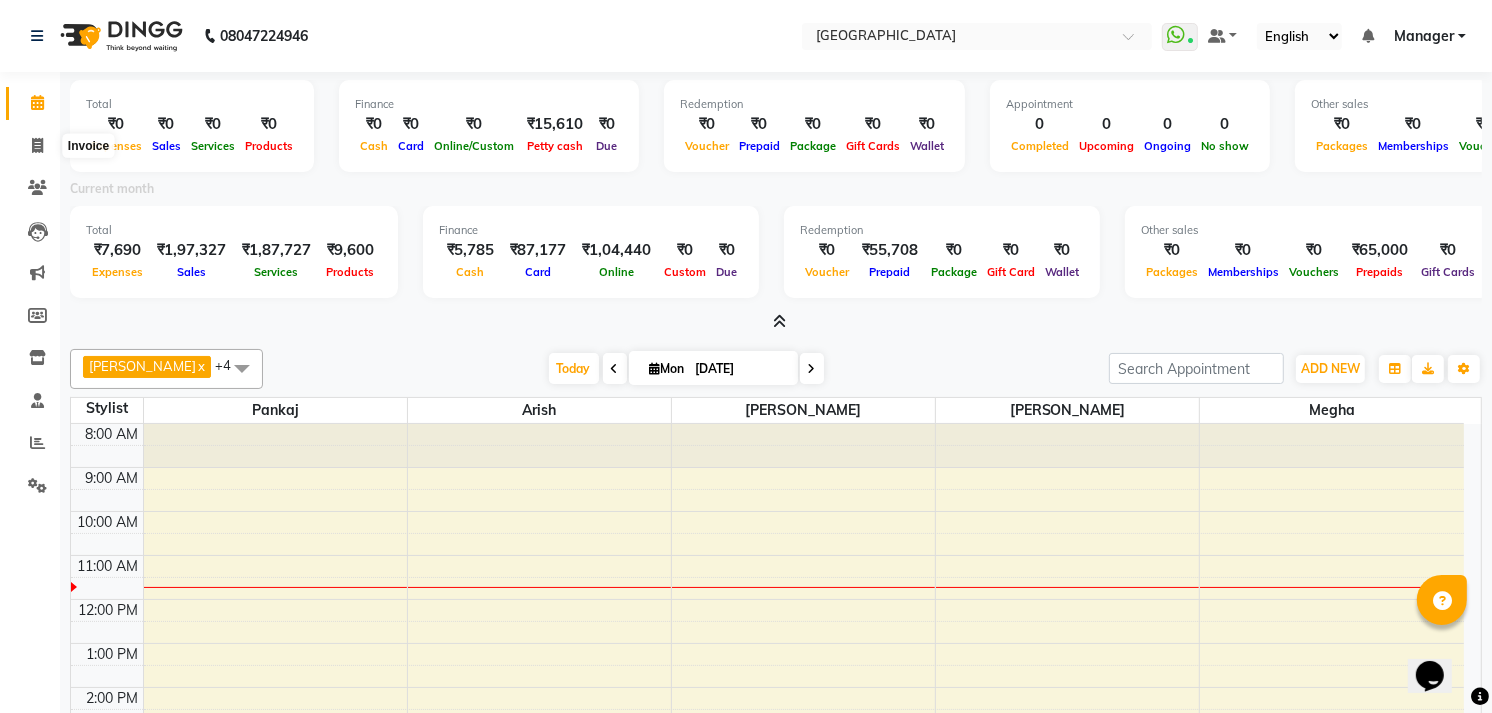 select on "service" 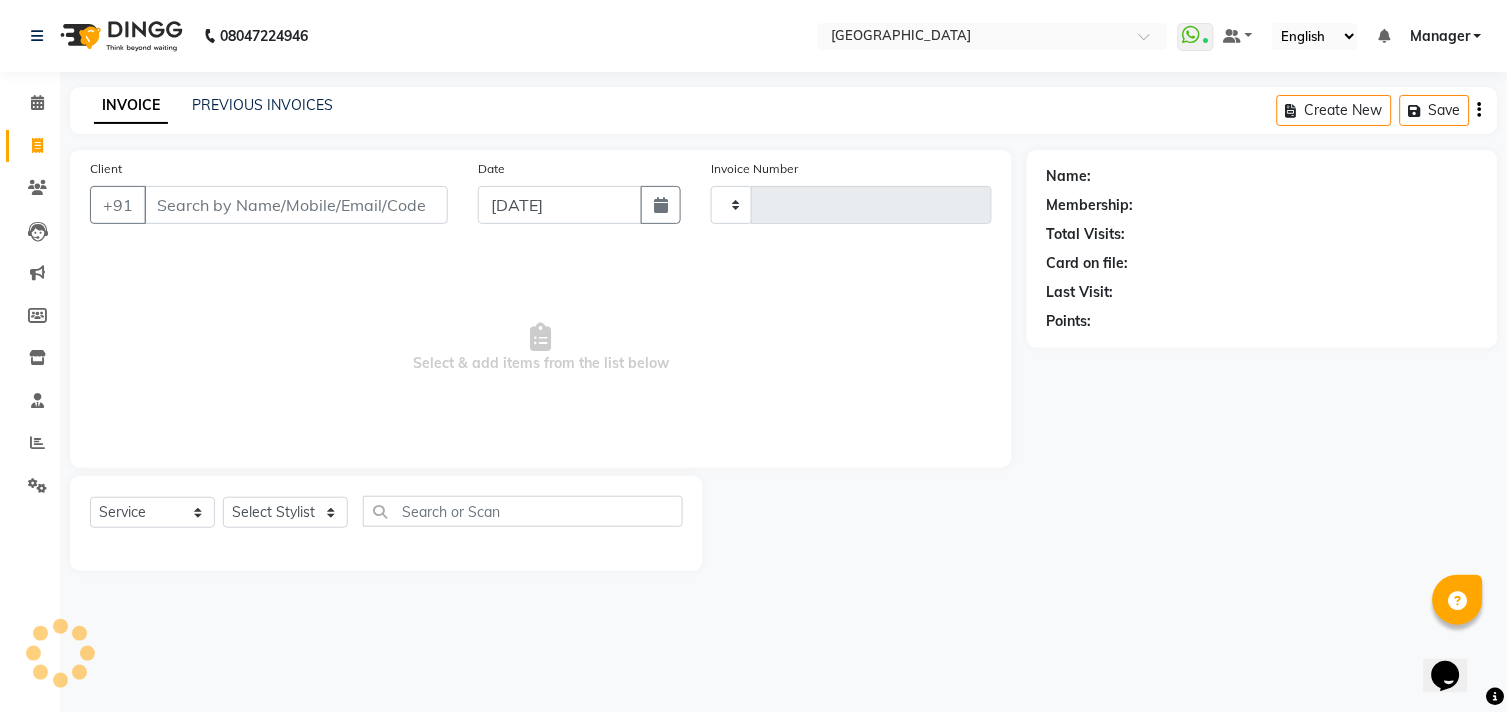 type on "0639" 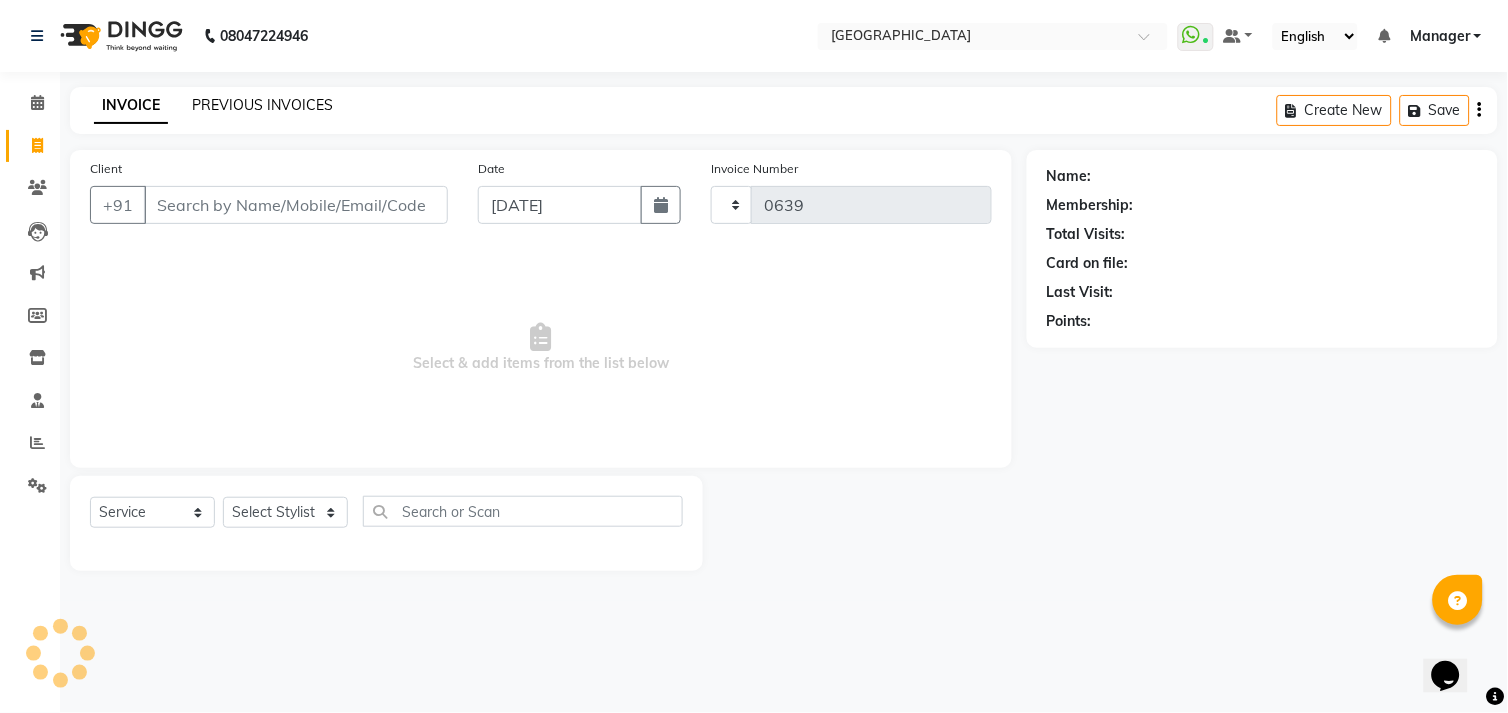 select on "7871" 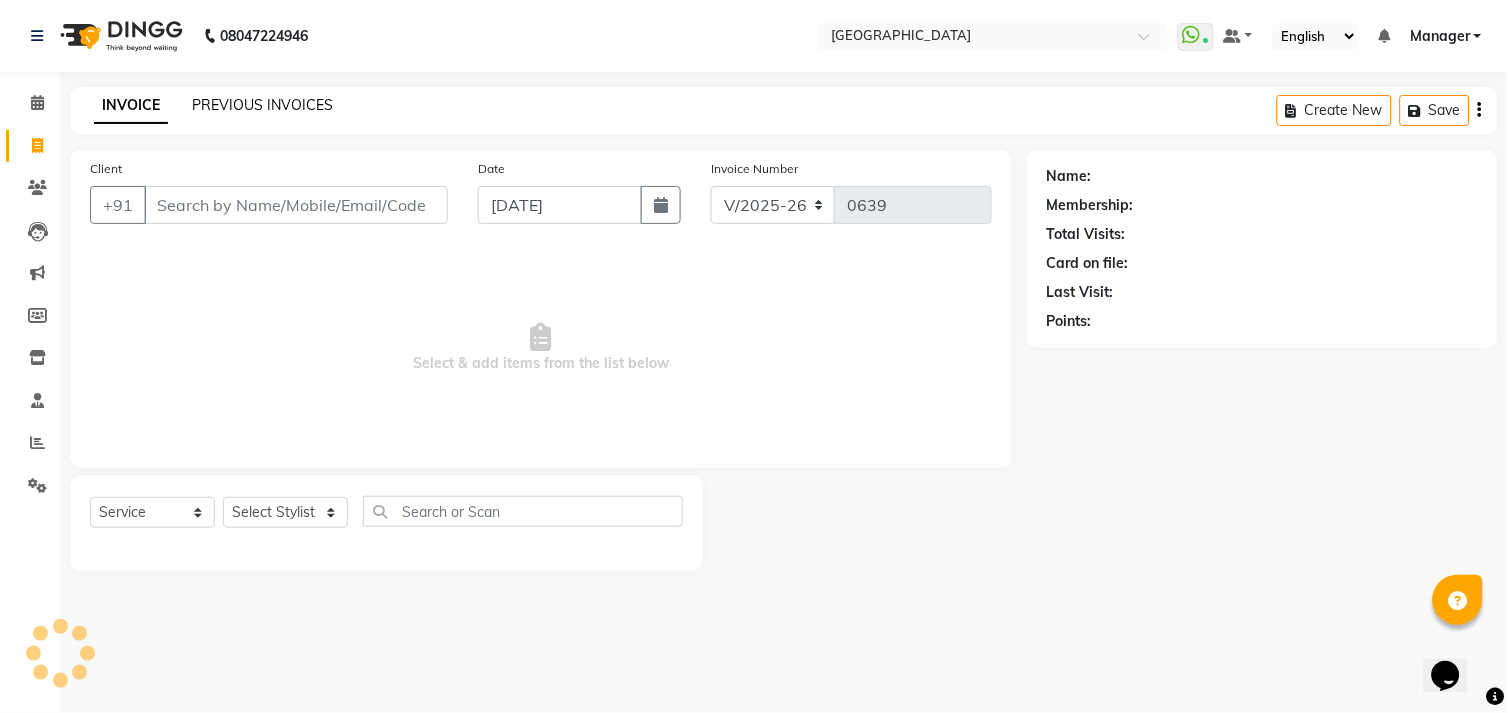 click on "PREVIOUS INVOICES" 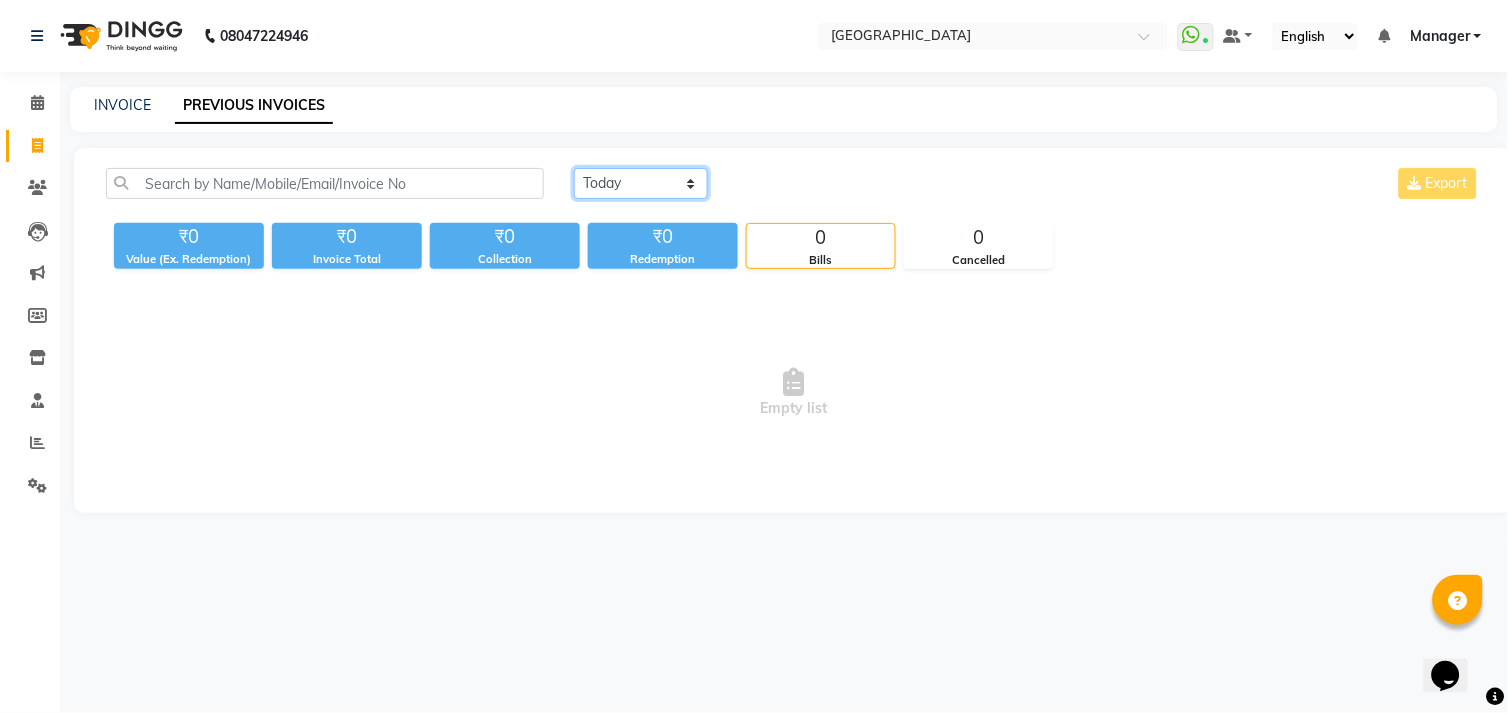 click on "[DATE] [DATE] Custom Range" 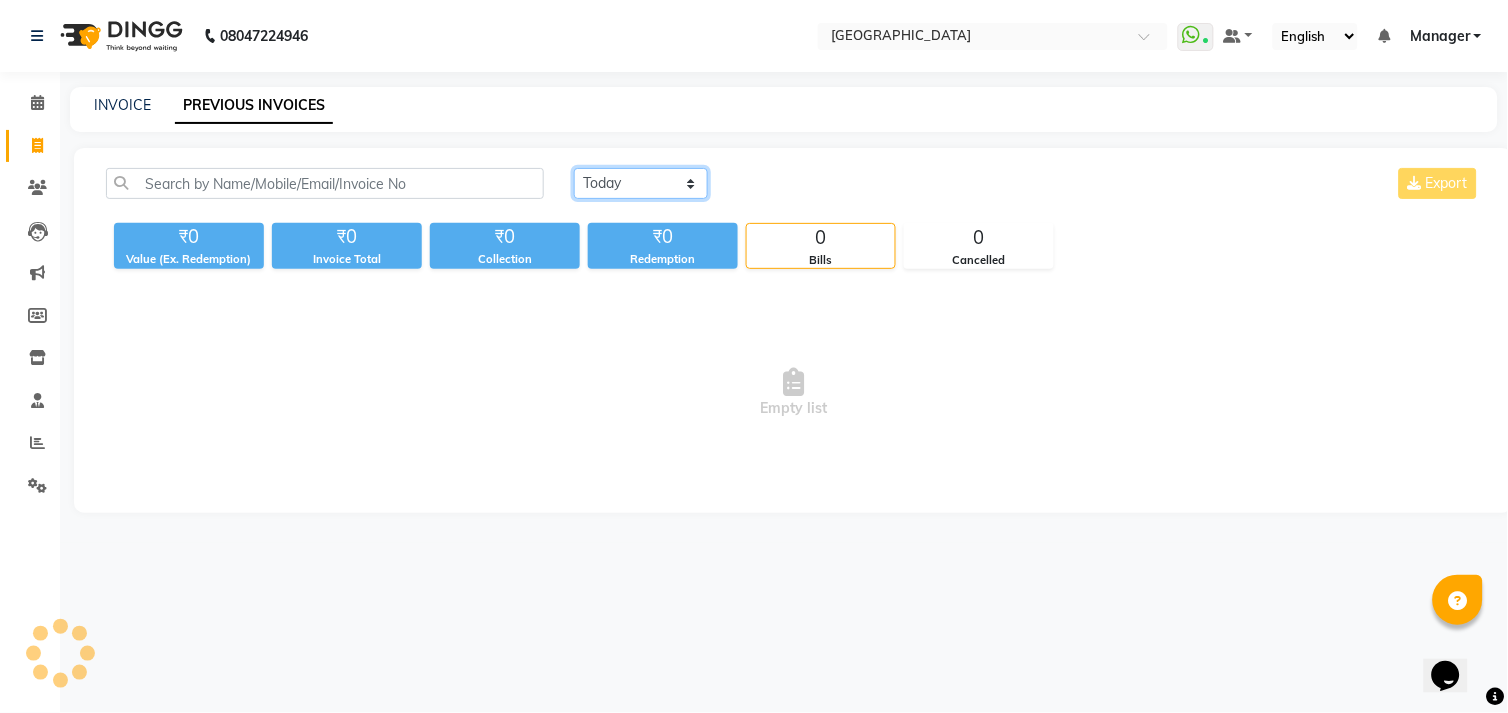 select on "[DATE]" 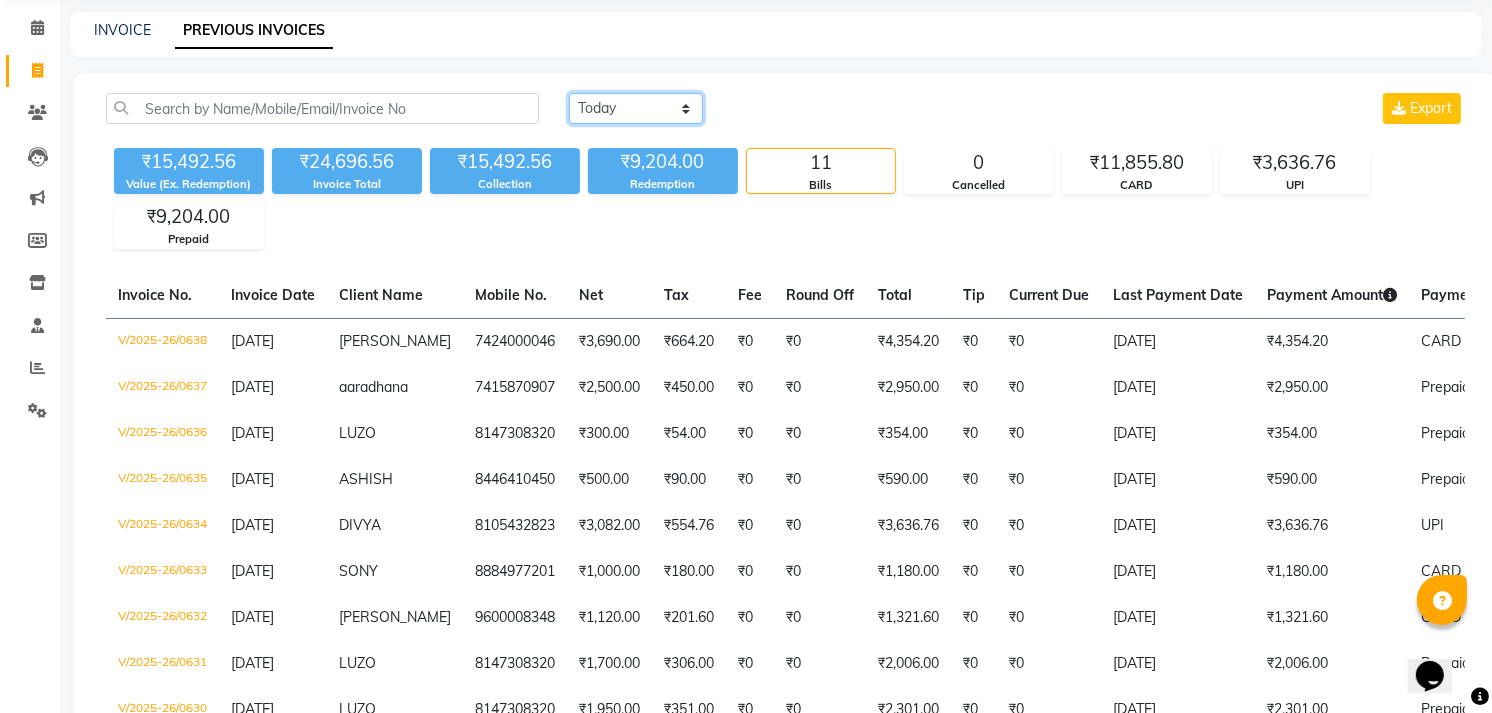 scroll, scrollTop: 0, scrollLeft: 0, axis: both 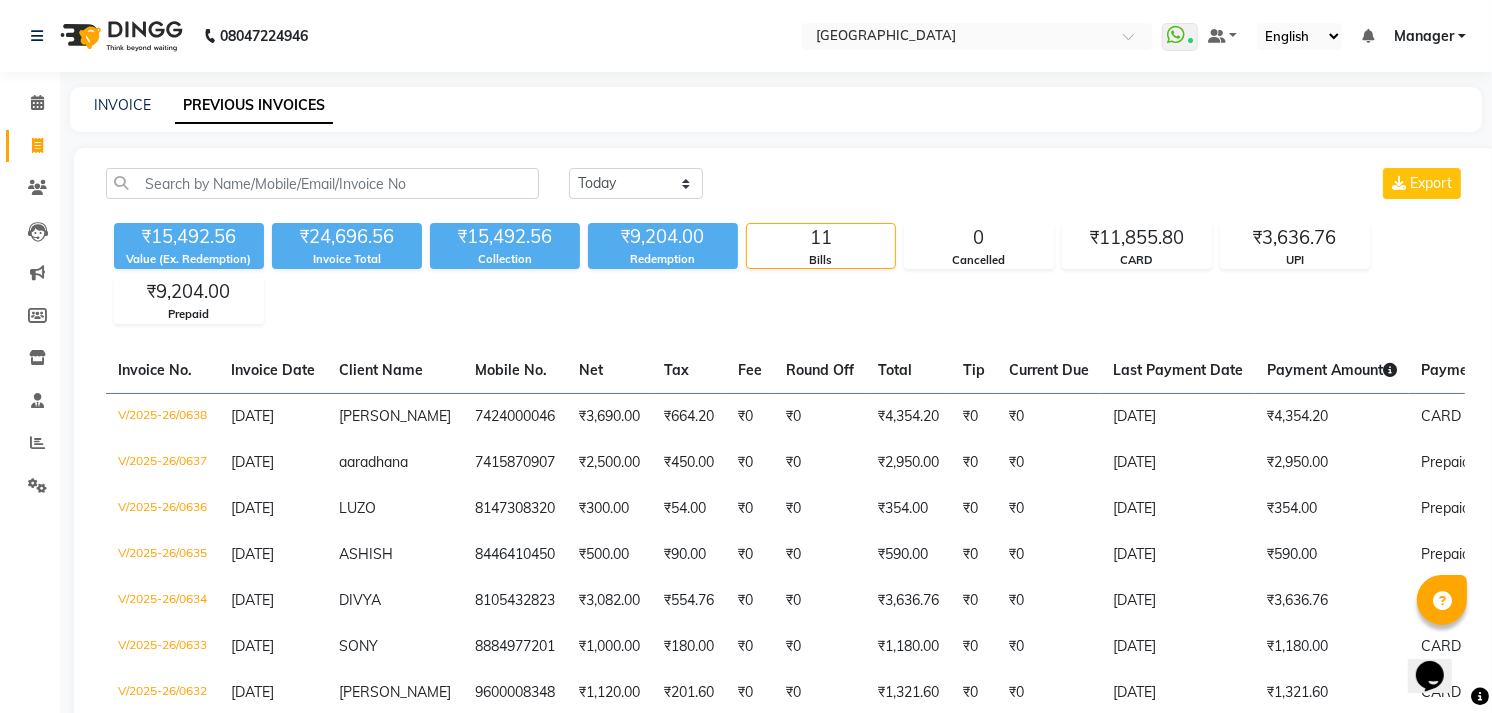 click on "INVOICE PREVIOUS INVOICES" 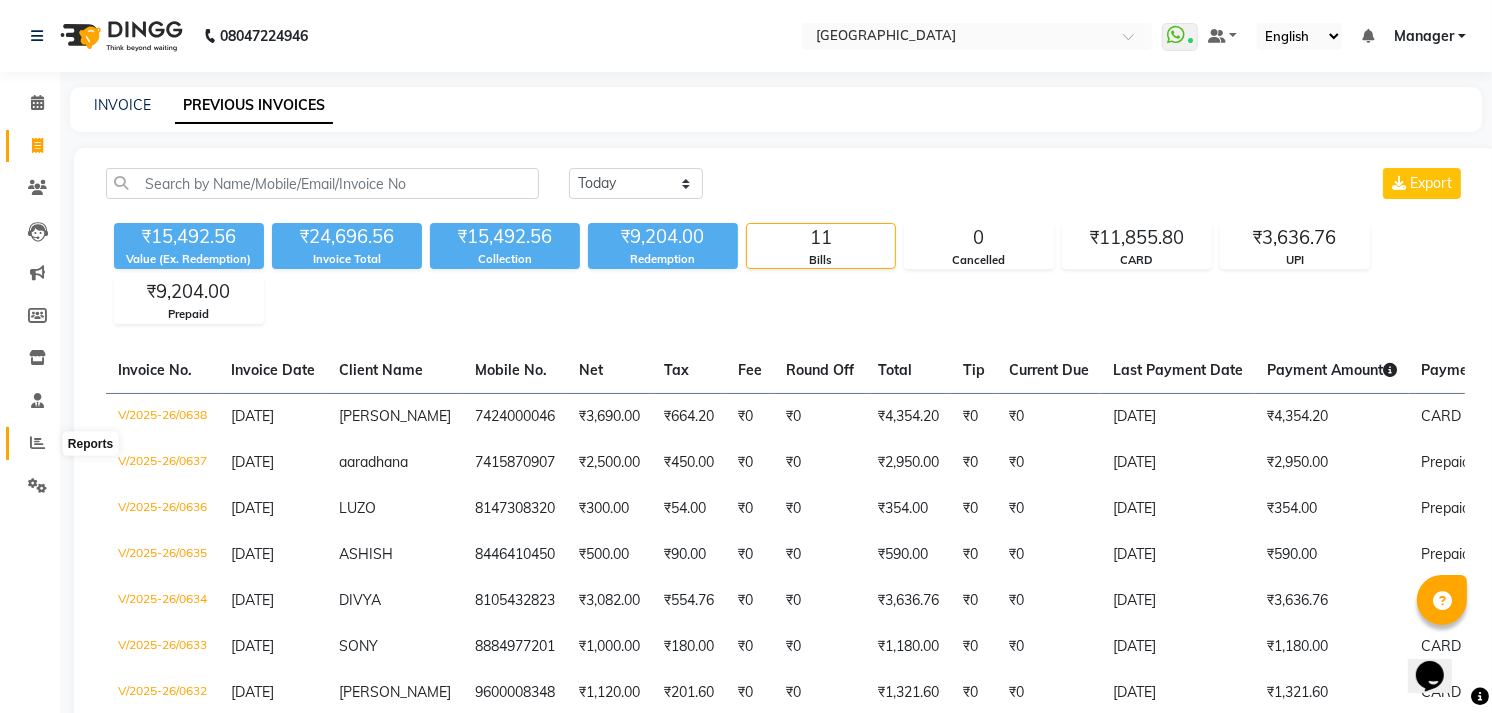 click 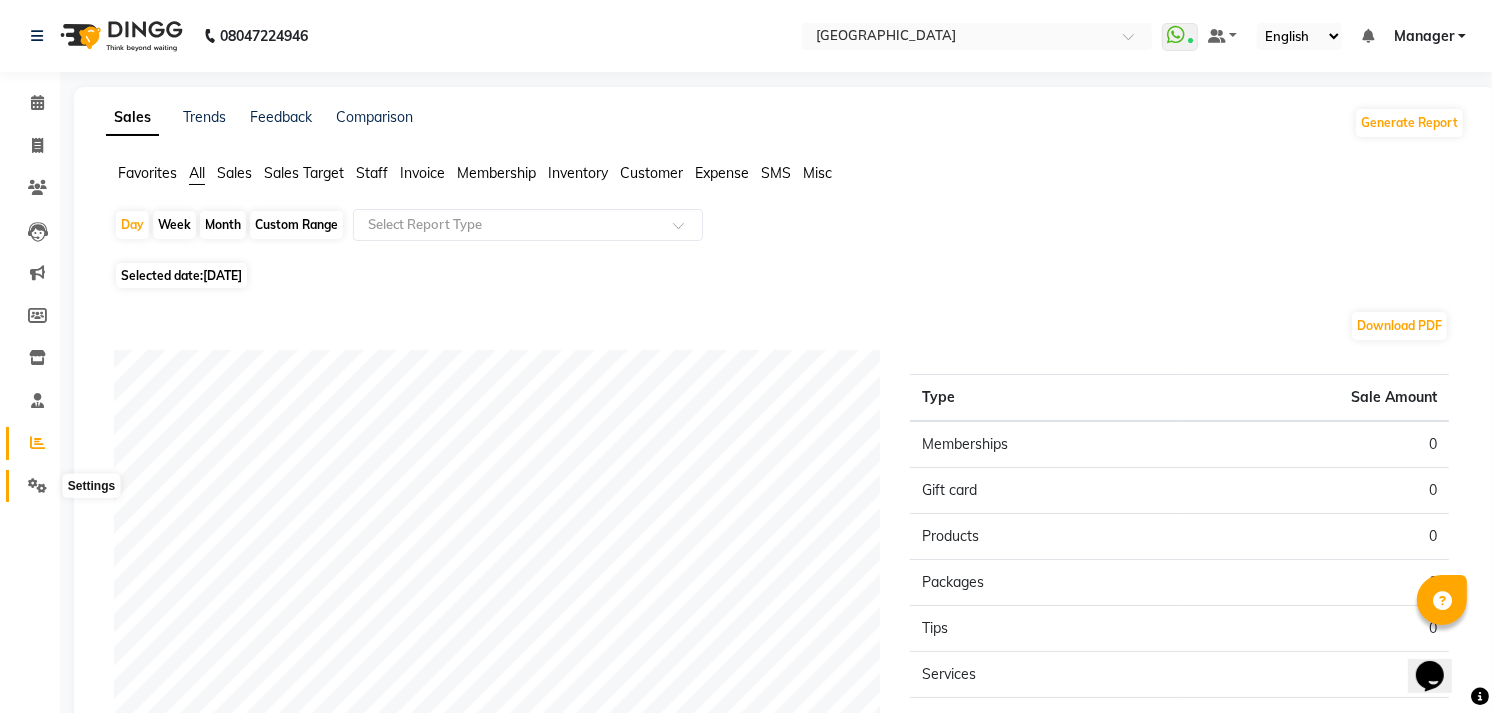 drag, startPoint x: 43, startPoint y: 476, endPoint x: 40, endPoint y: 491, distance: 15.297058 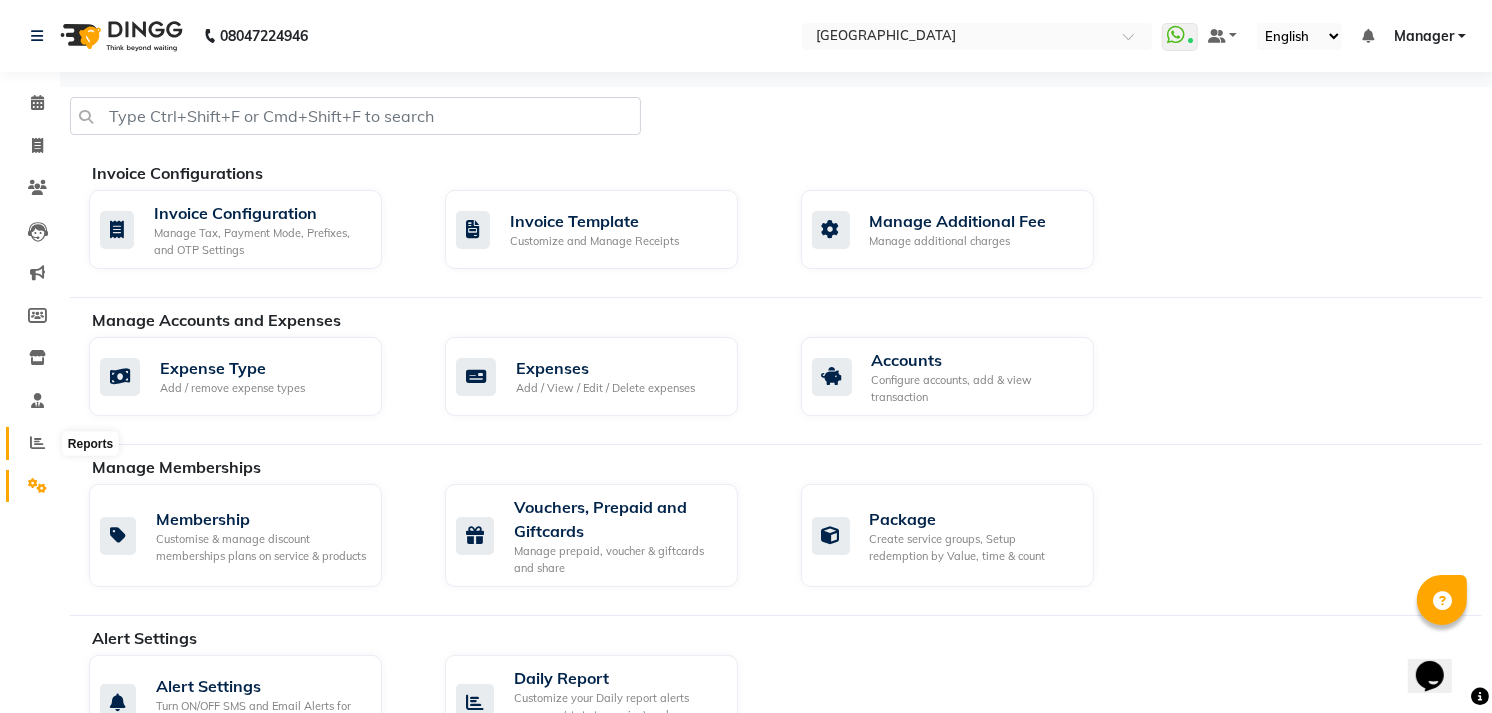 click 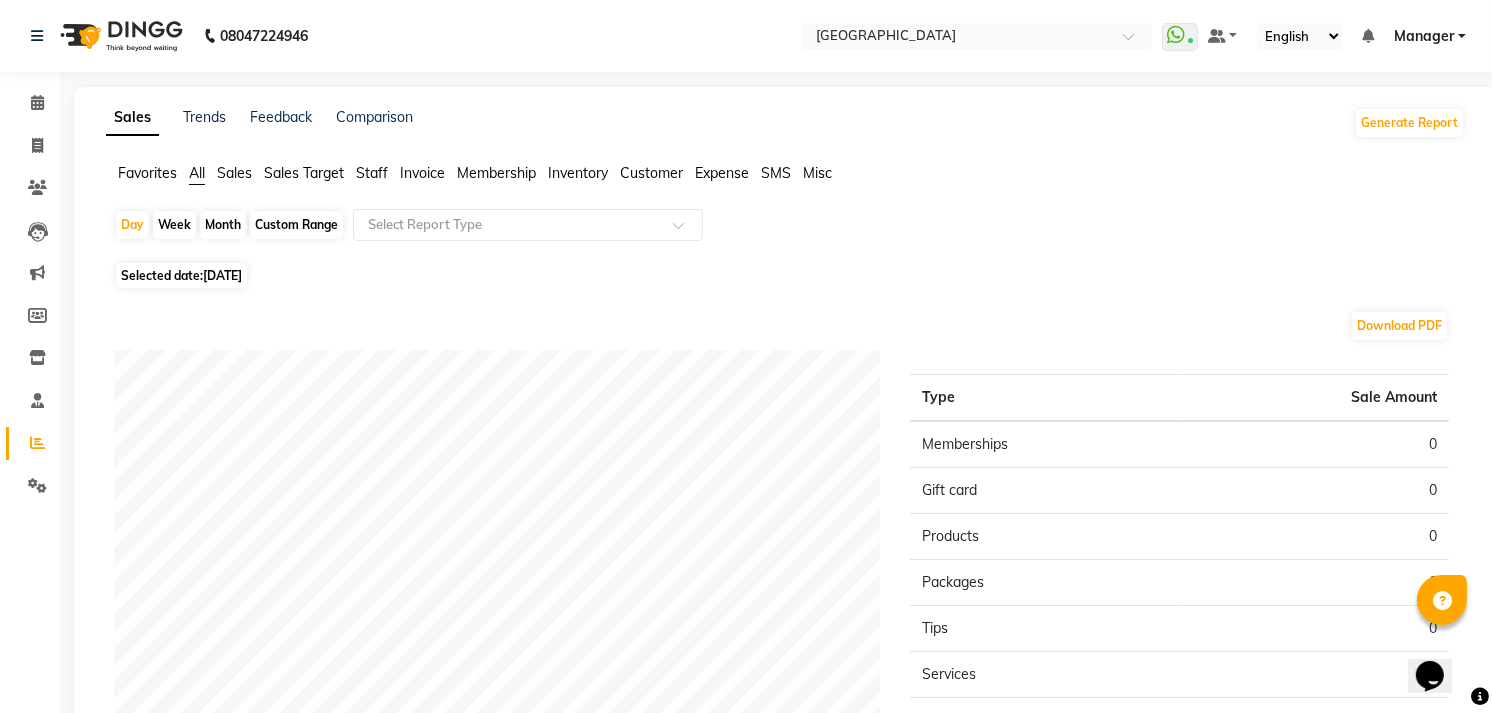 click on "Selected date:  [DATE]" 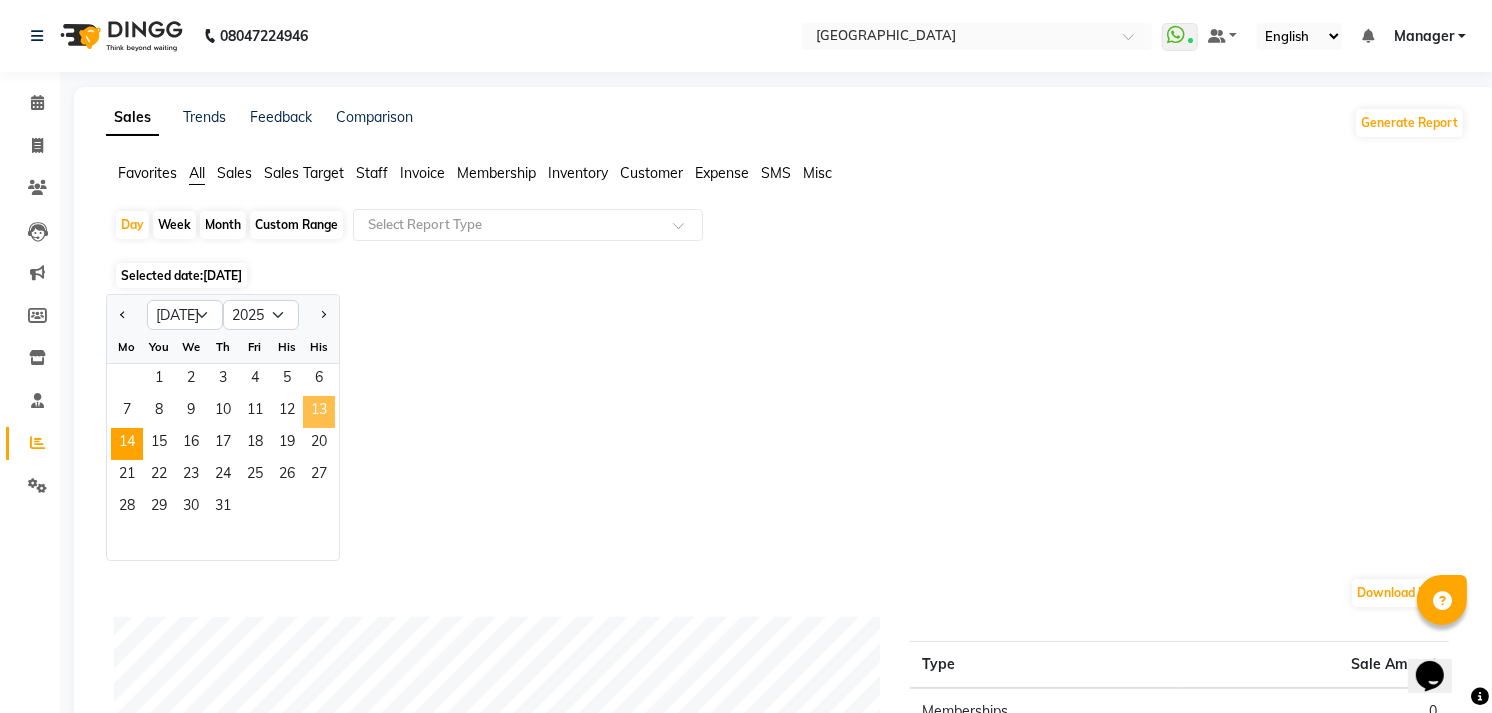click on "13" 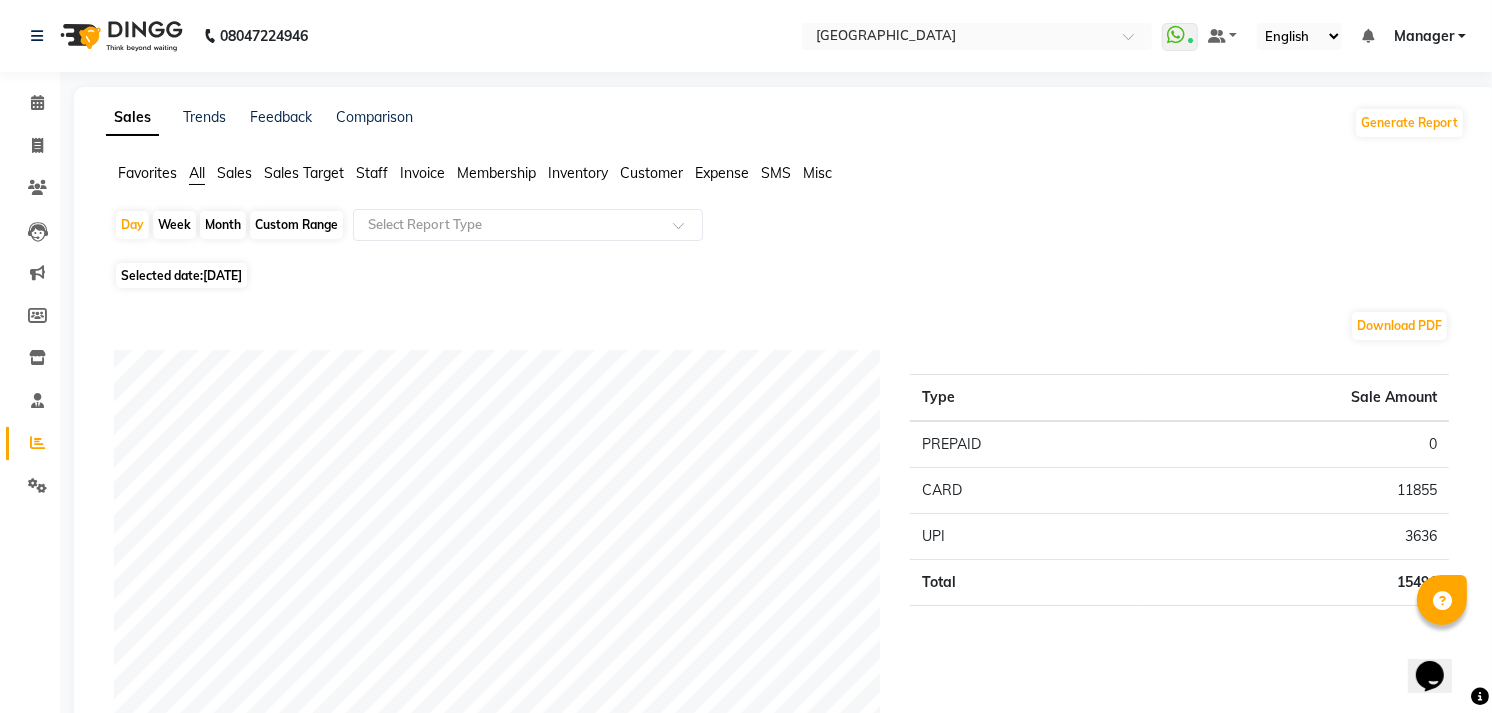 click on "Staff" 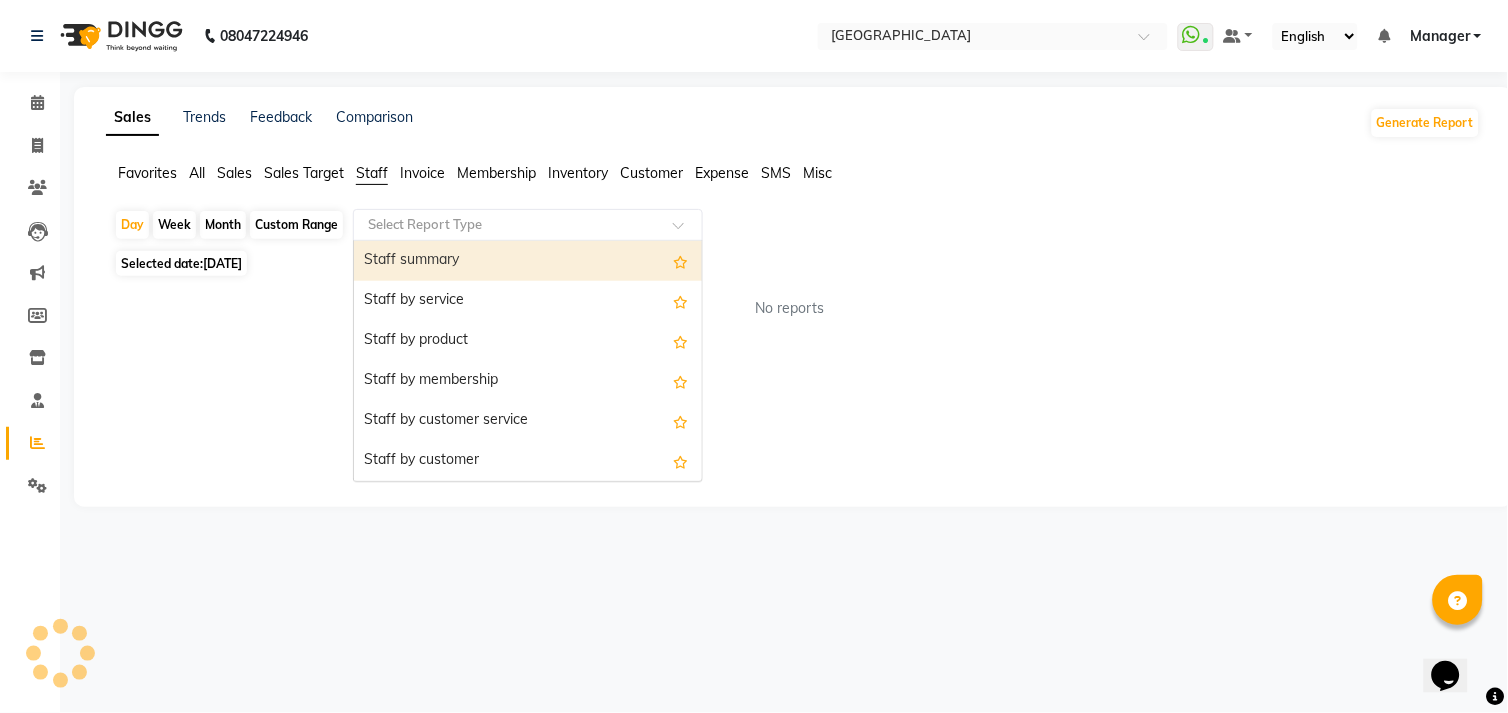 click on "Select Report Type" 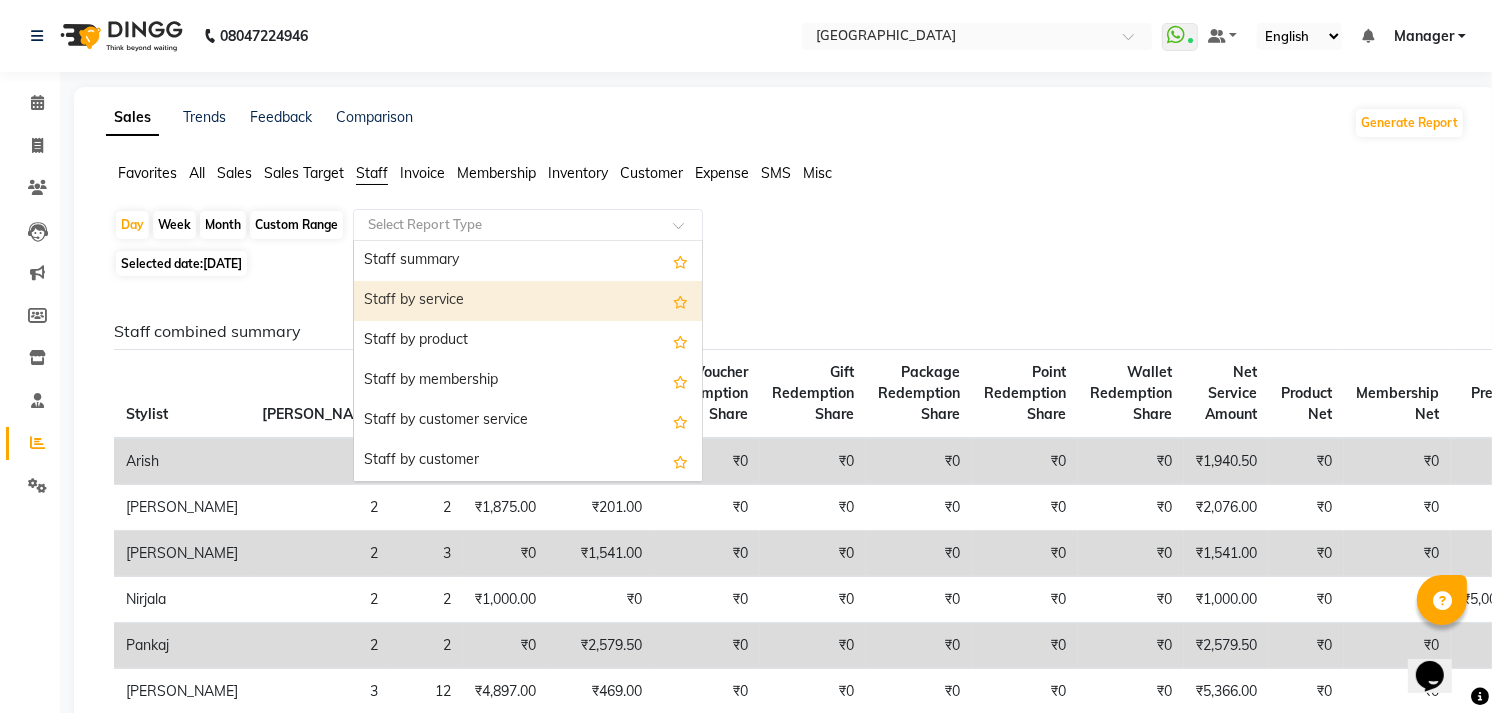click on "Staff by service" at bounding box center (414, 299) 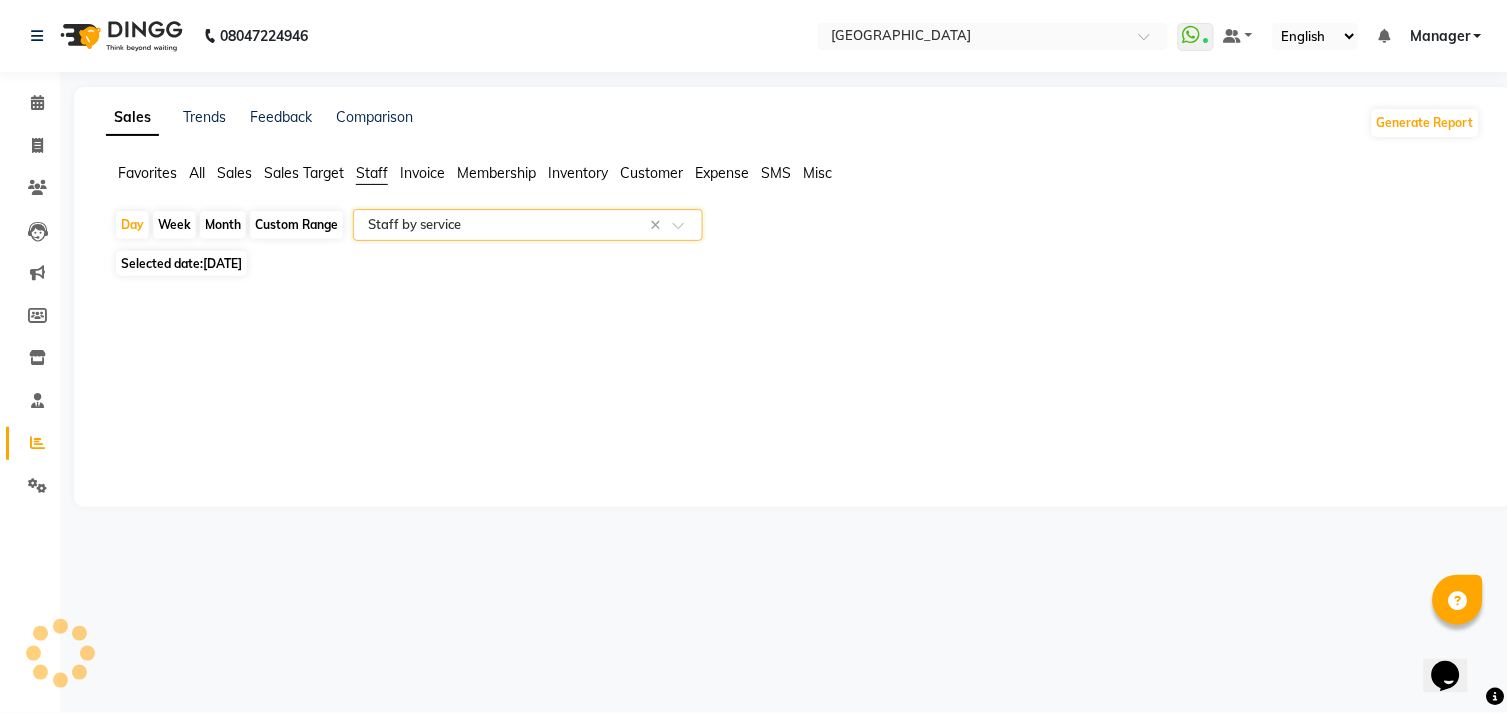 select on "full_report" 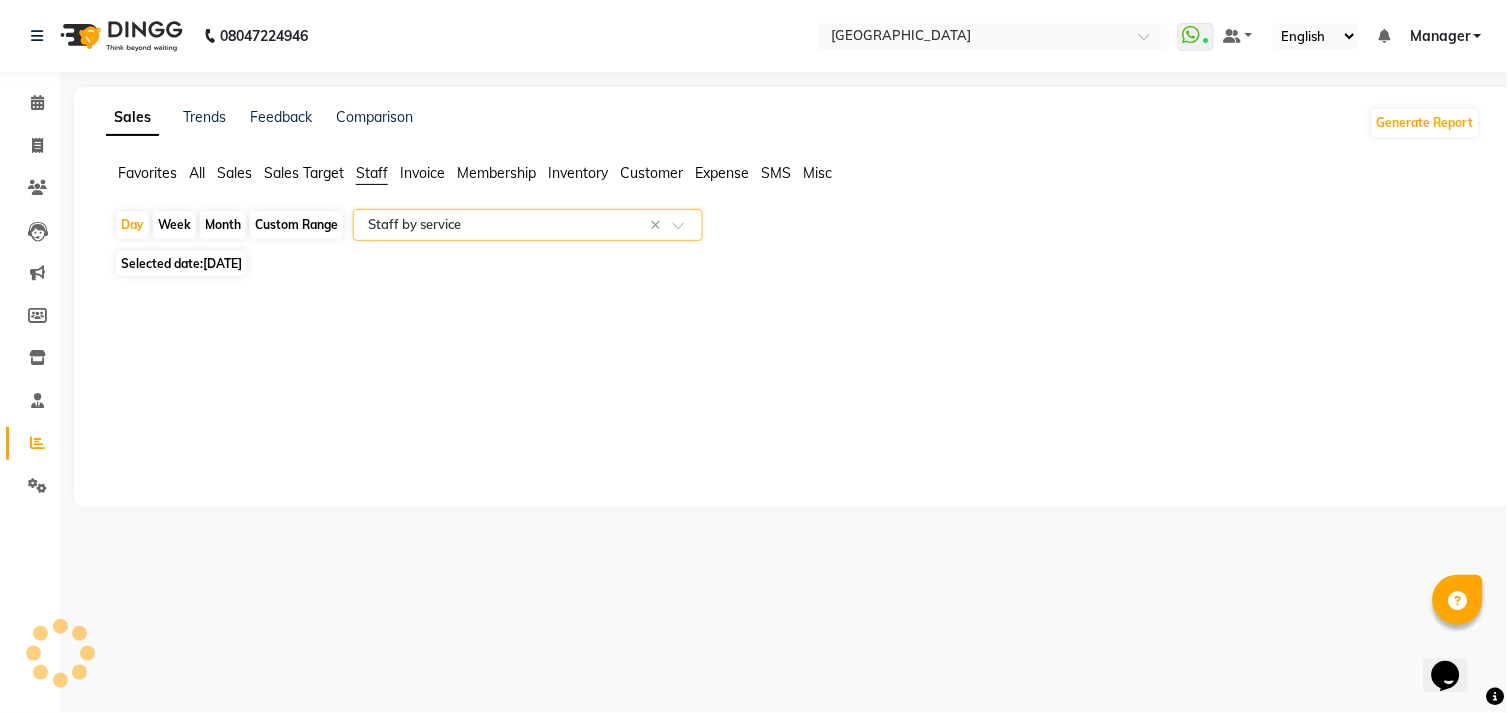 select on "csv" 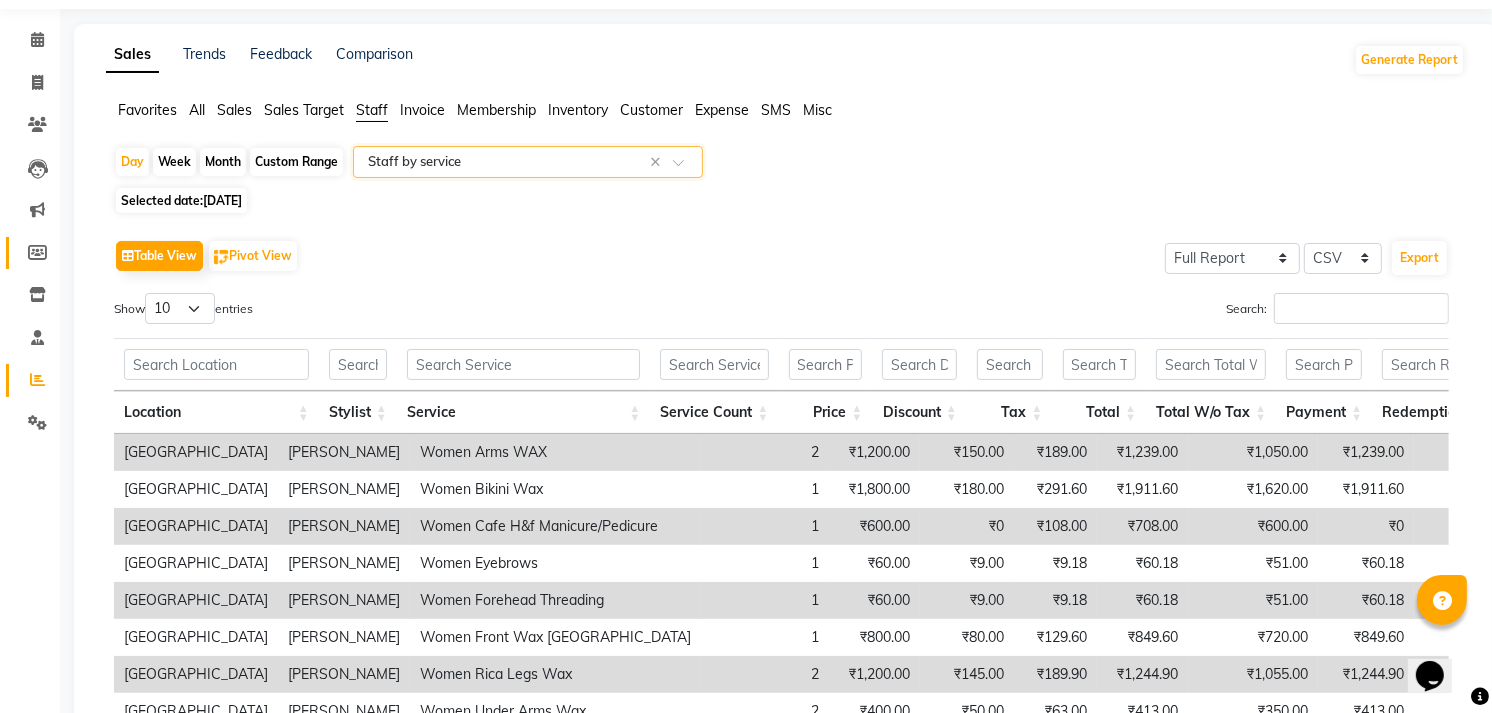 scroll, scrollTop: 0, scrollLeft: 0, axis: both 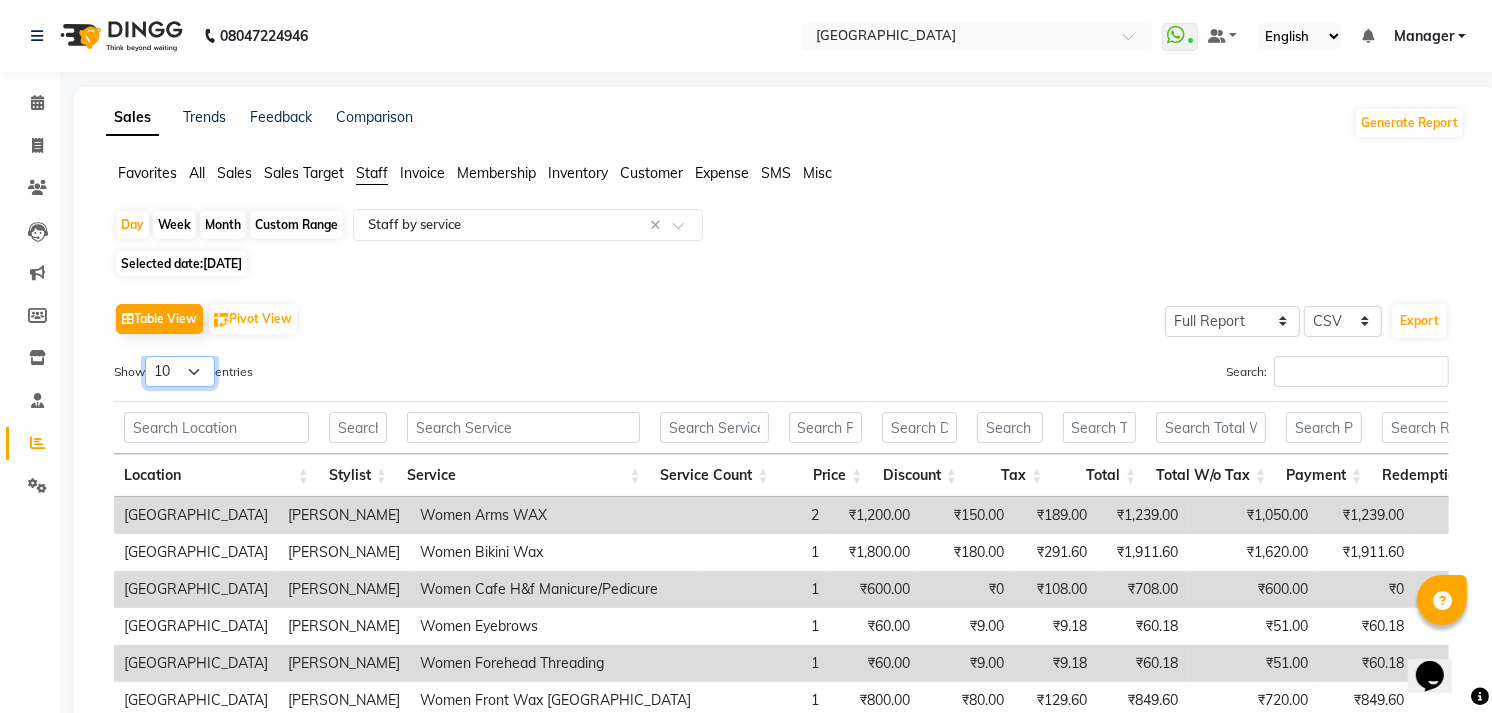 click on "10 25 50 100" at bounding box center [180, 371] 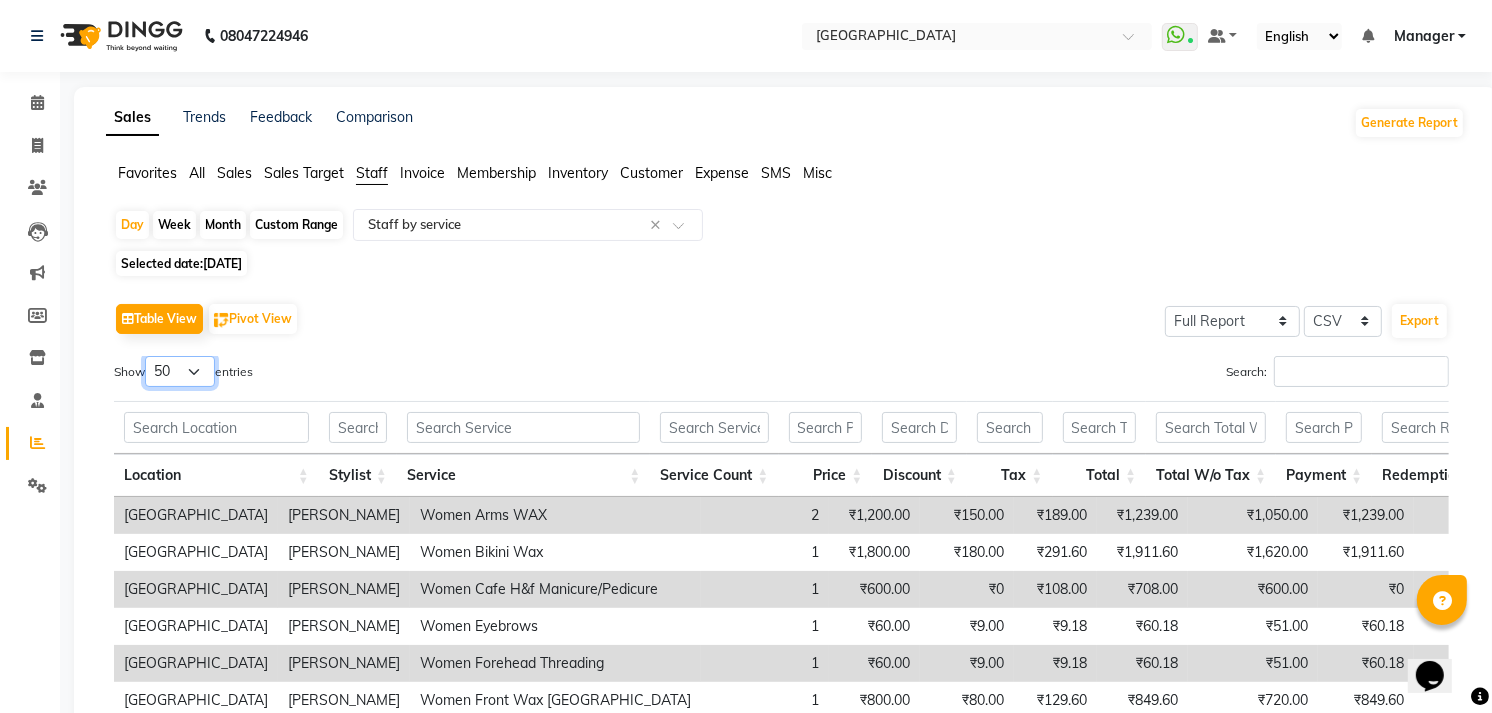 click on "10 25 50 100" at bounding box center (180, 371) 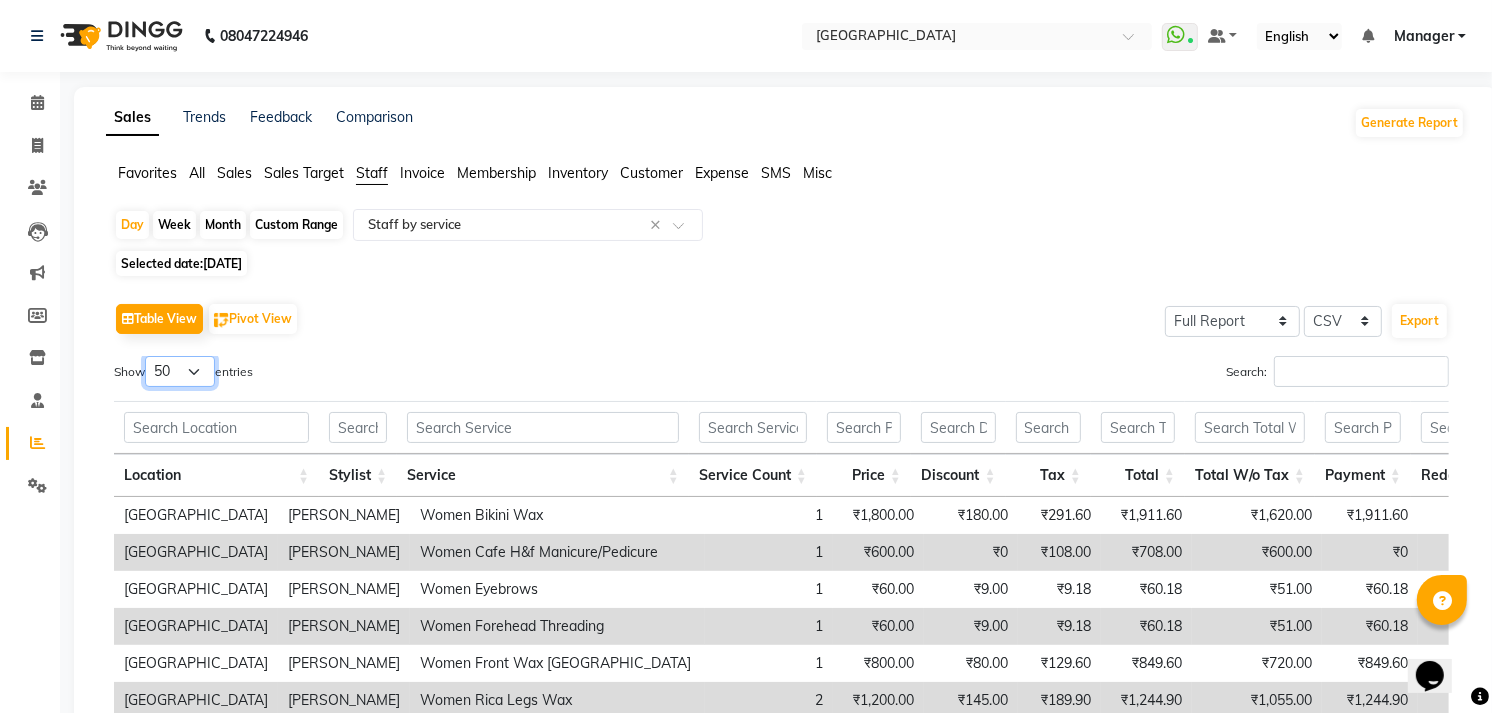 scroll, scrollTop: 0, scrollLeft: 0, axis: both 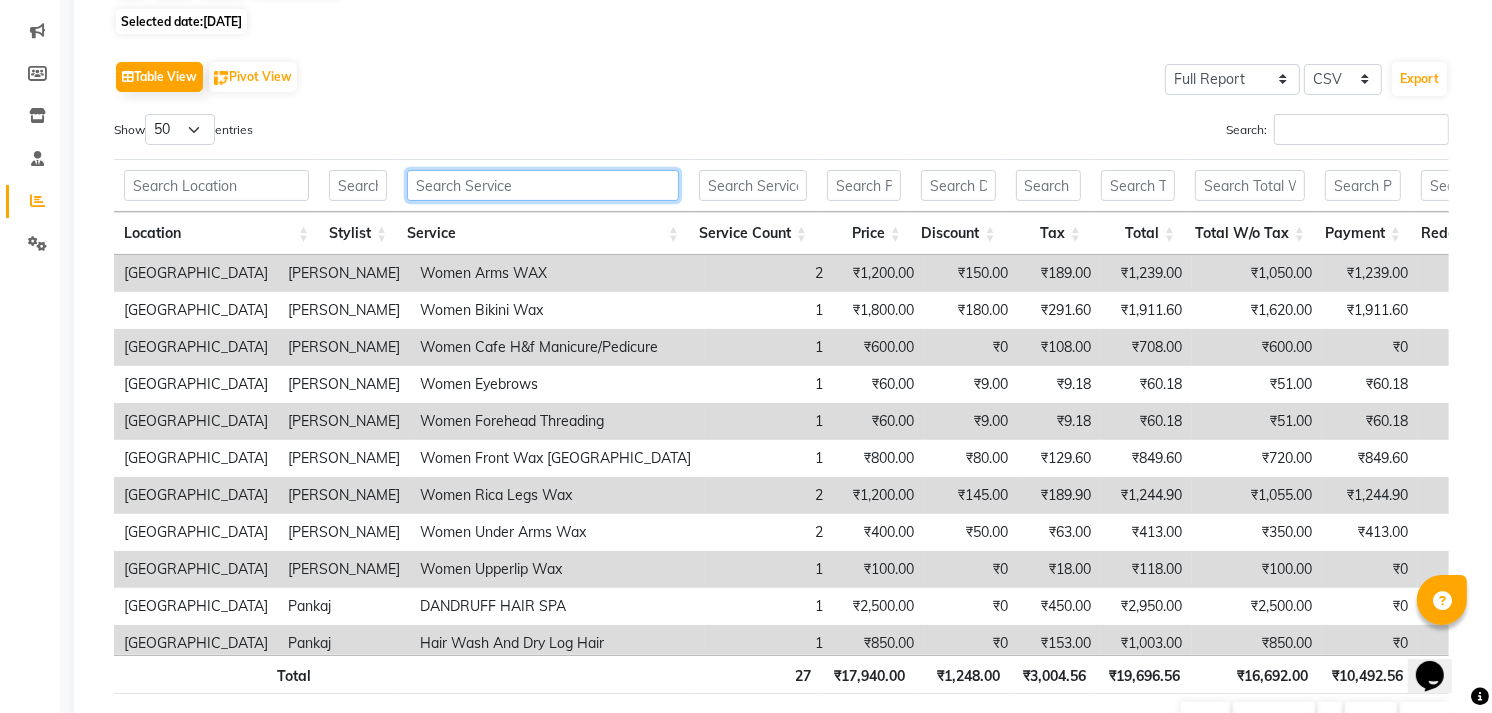 click at bounding box center [543, 185] 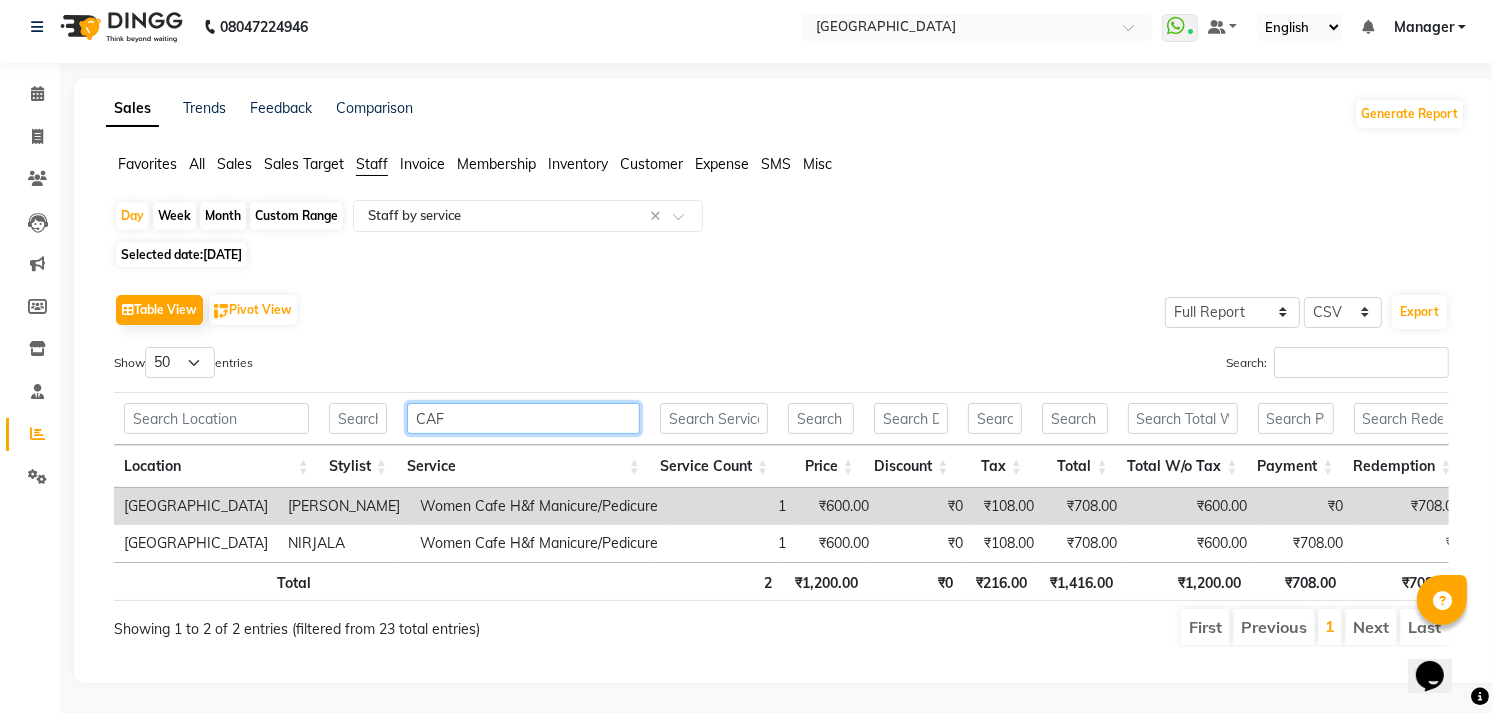 scroll, scrollTop: 43, scrollLeft: 0, axis: vertical 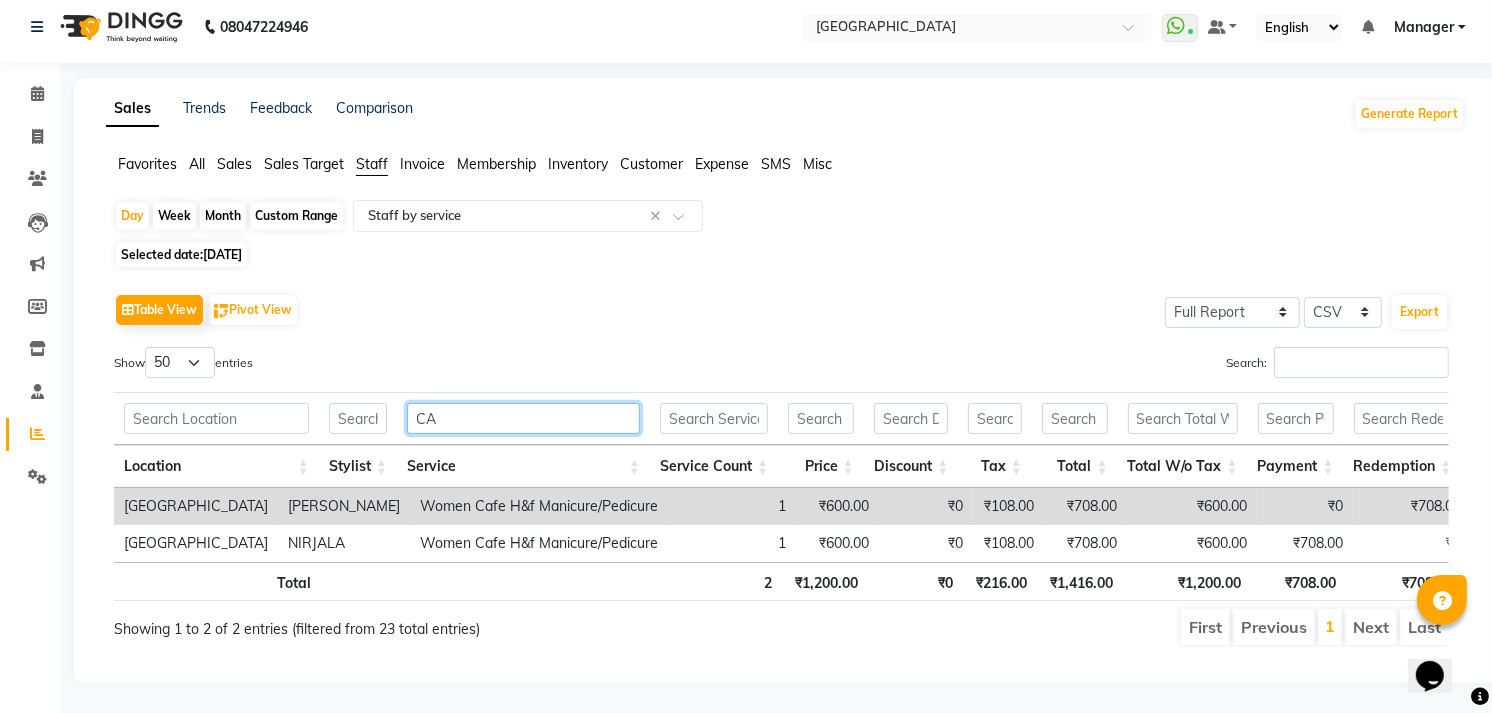 type on "C" 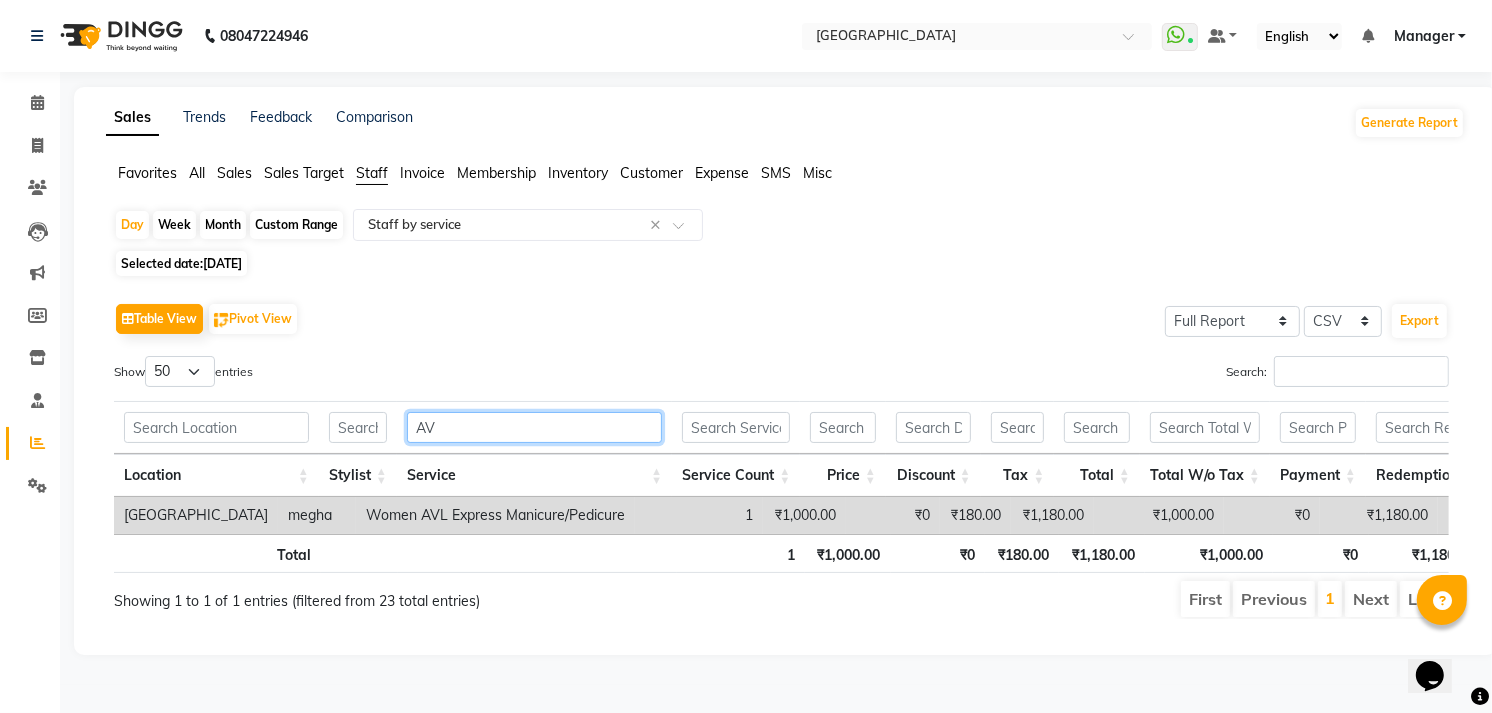 scroll, scrollTop: 6, scrollLeft: 0, axis: vertical 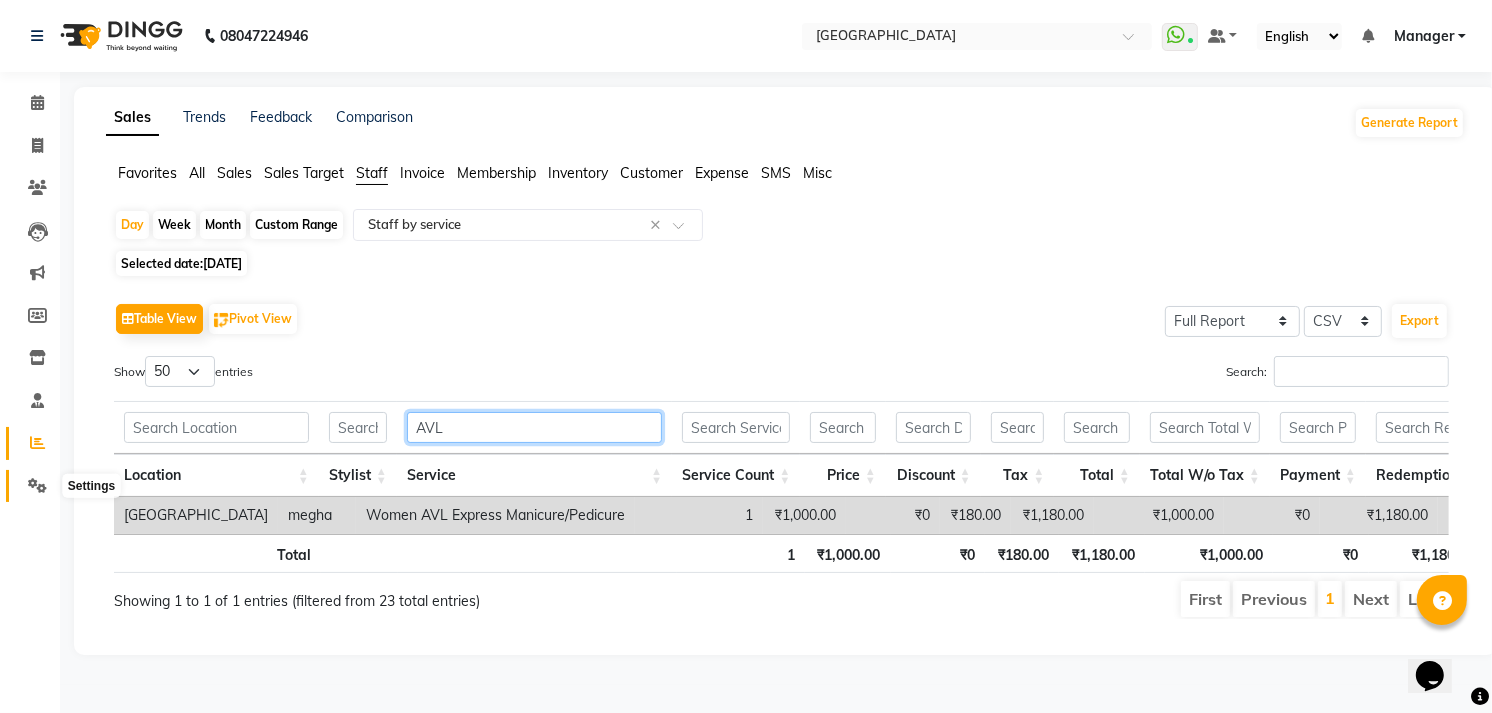 type on "AVL" 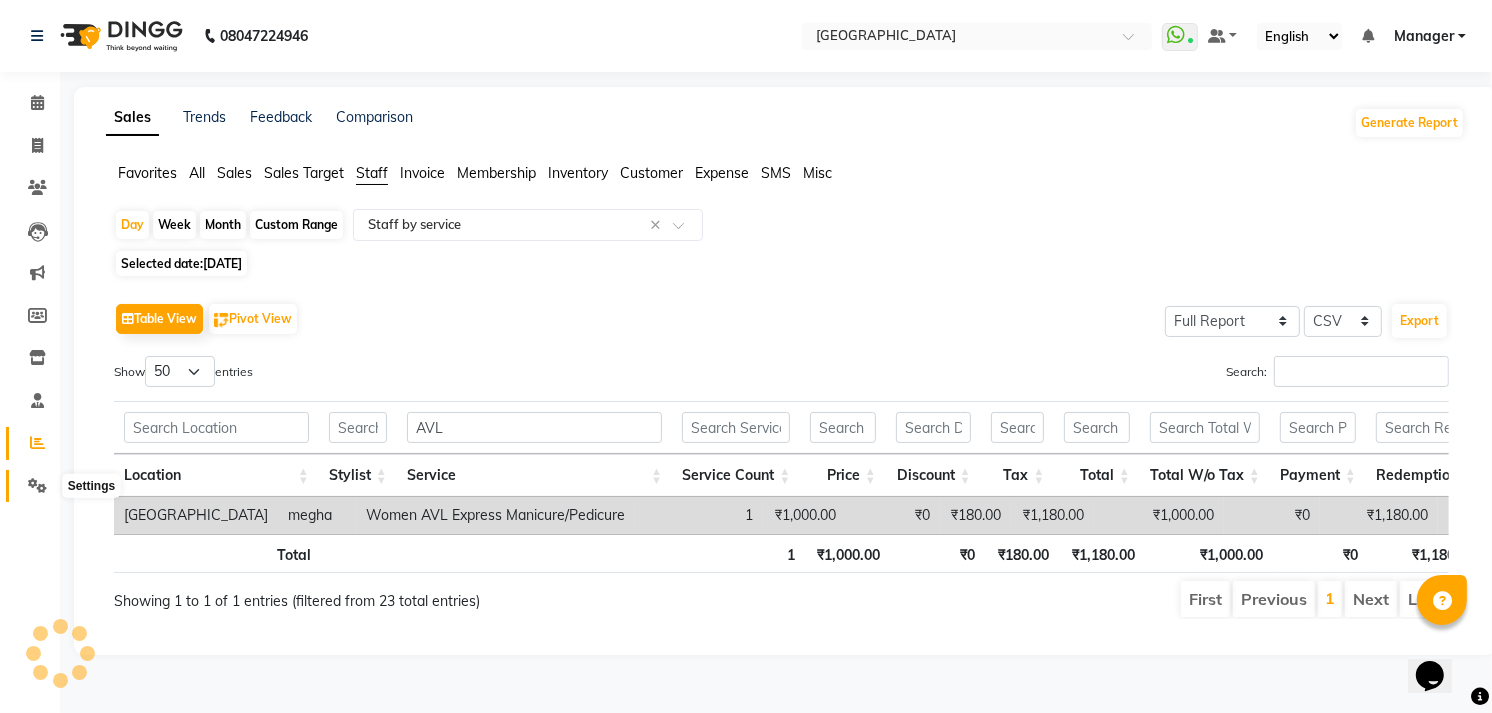 click 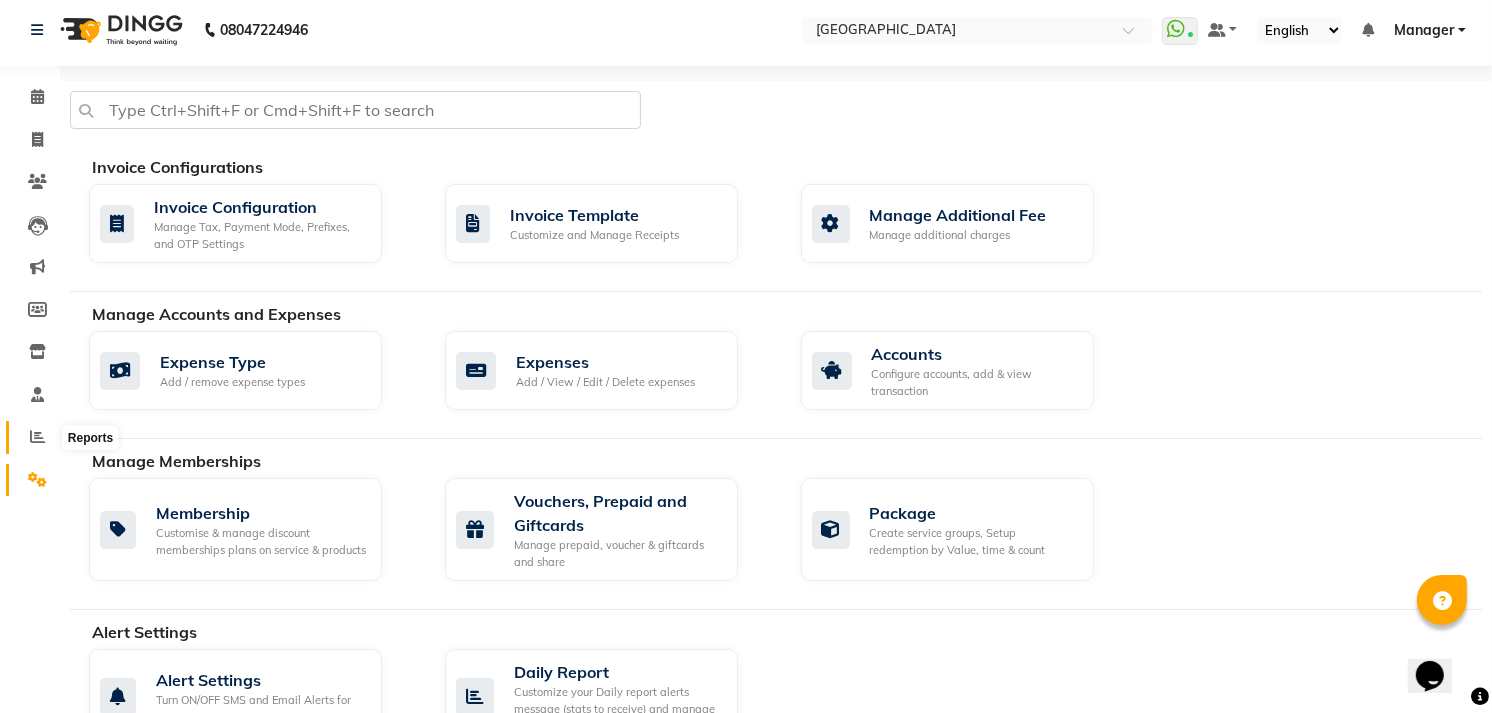 click 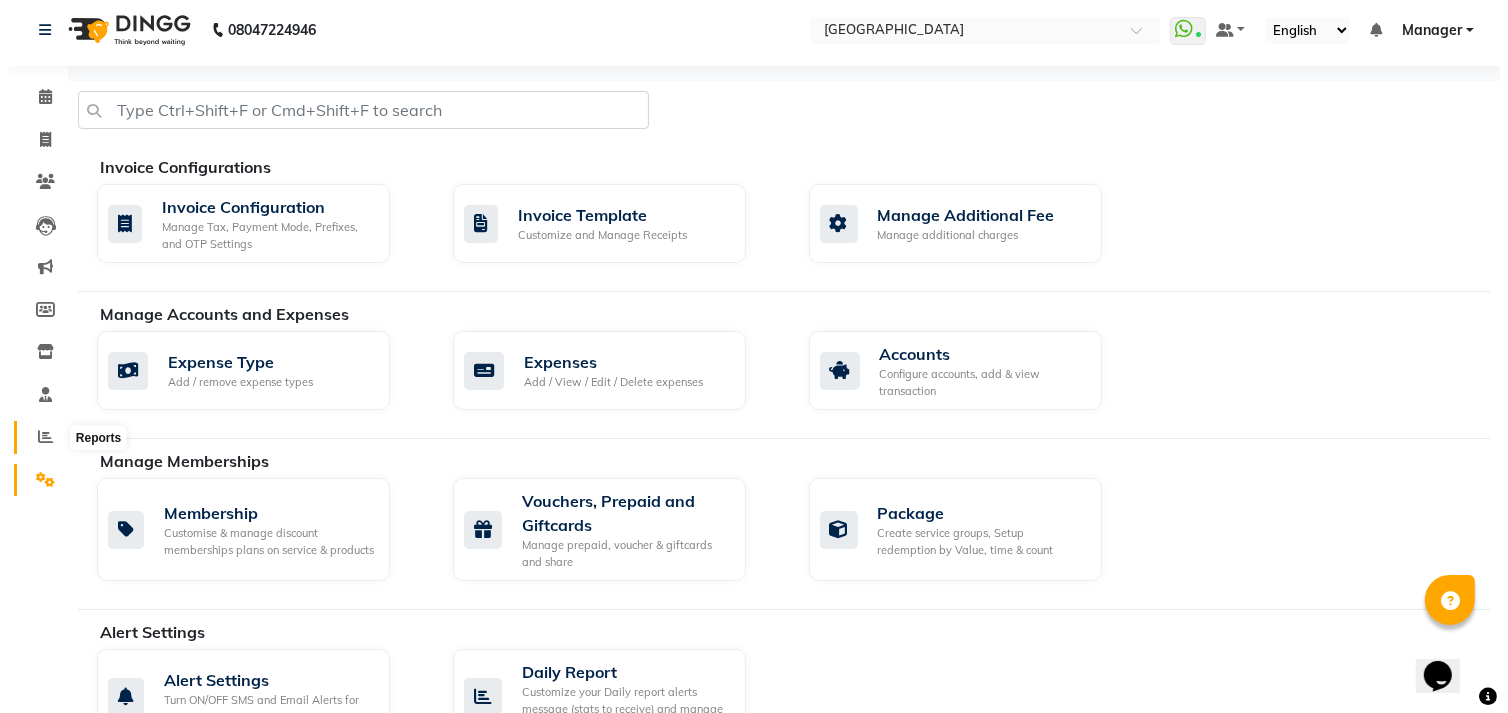 scroll, scrollTop: 0, scrollLeft: 0, axis: both 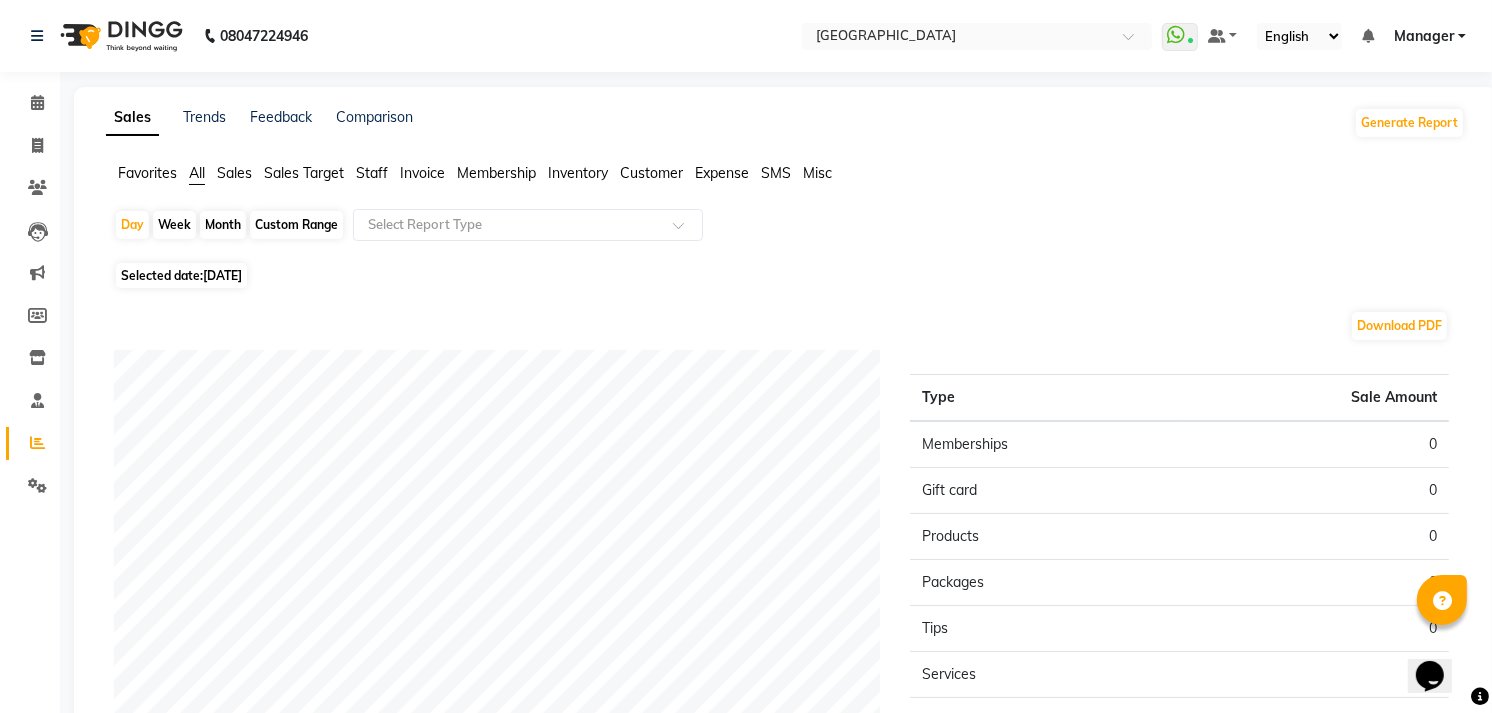 click on "Selected date:  [DATE]" 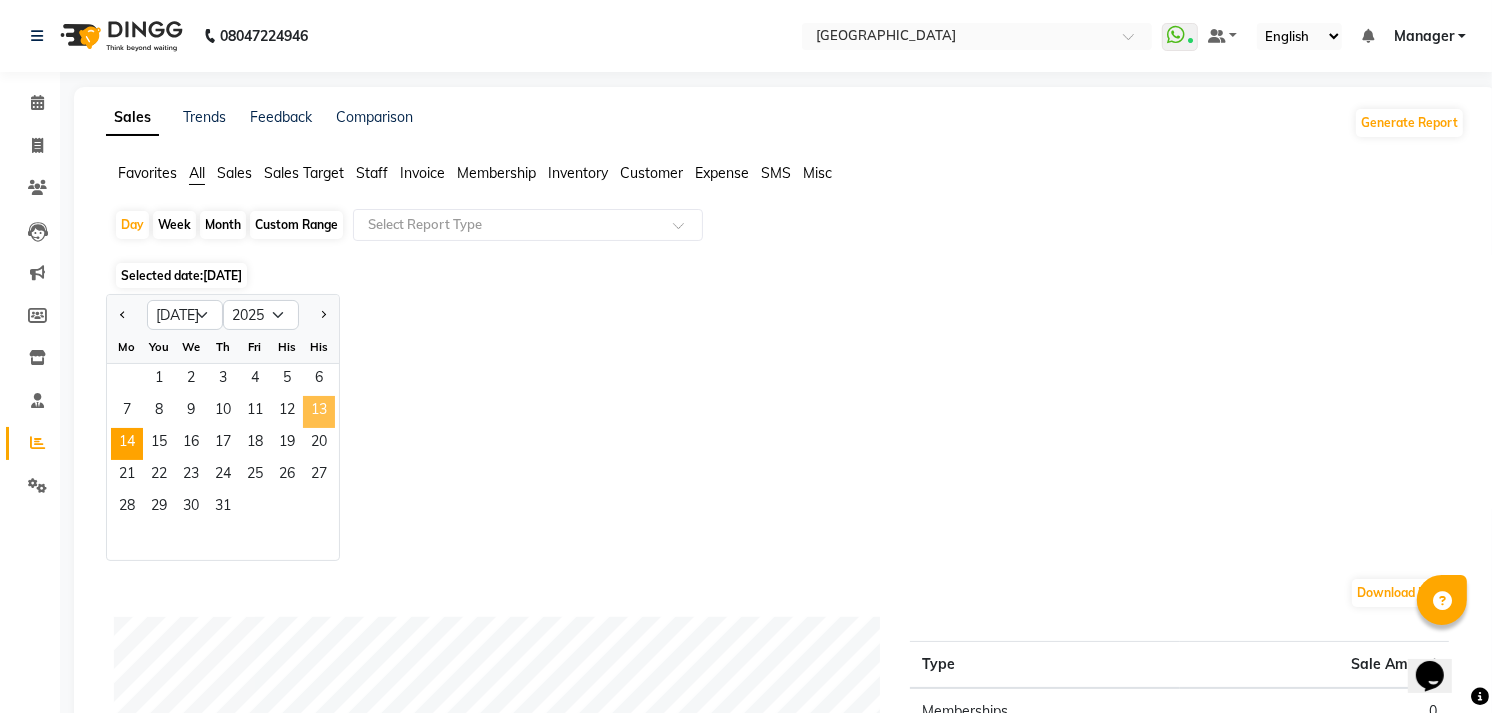 click on "13" 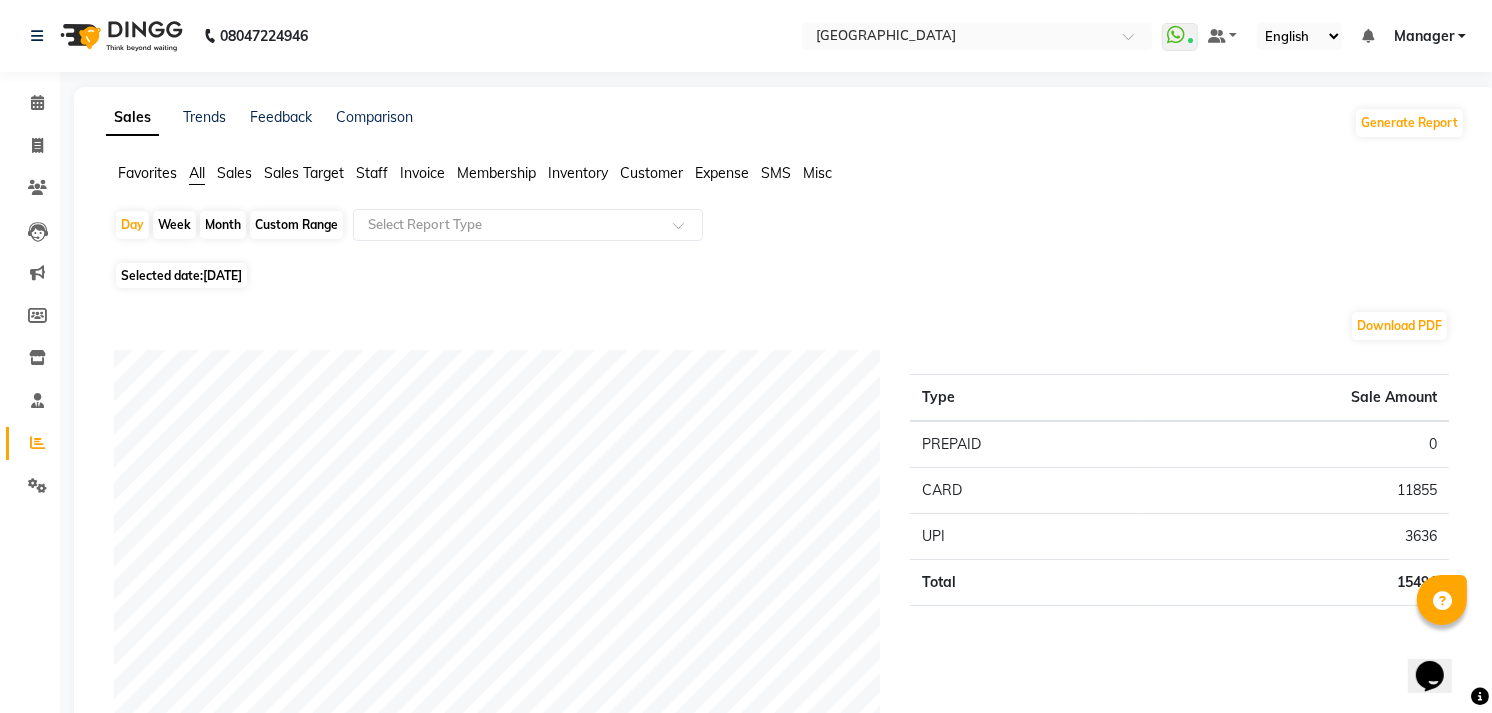 click on "Staff" 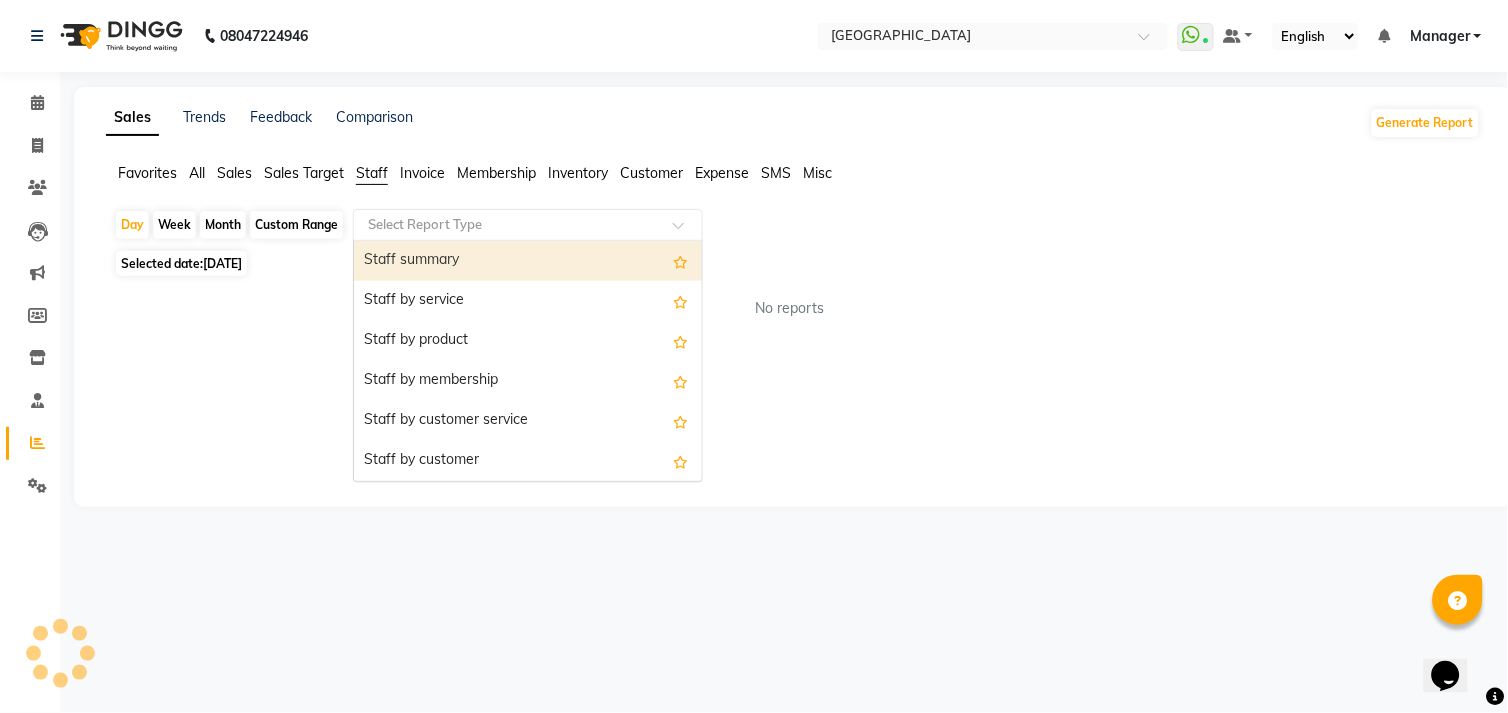 click 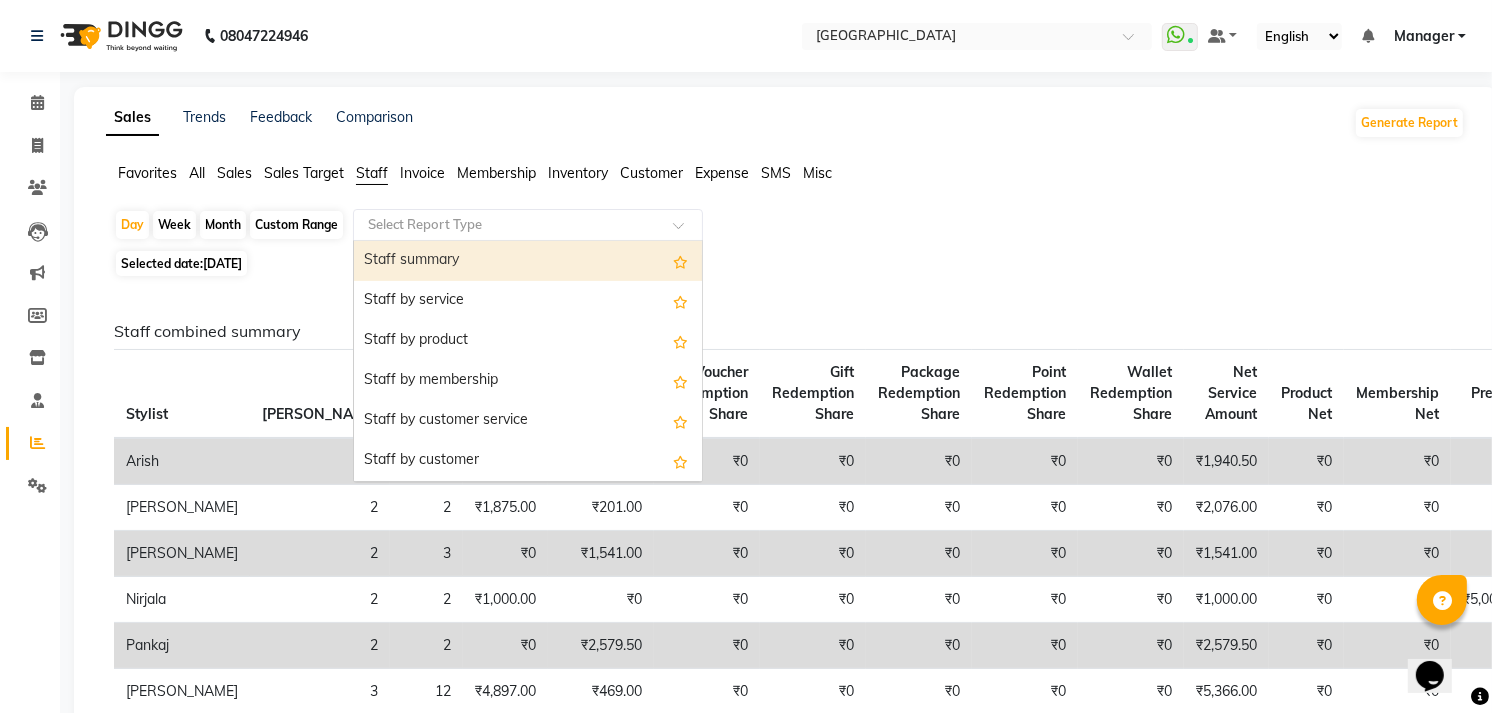 click on "Staff summary" at bounding box center [411, 259] 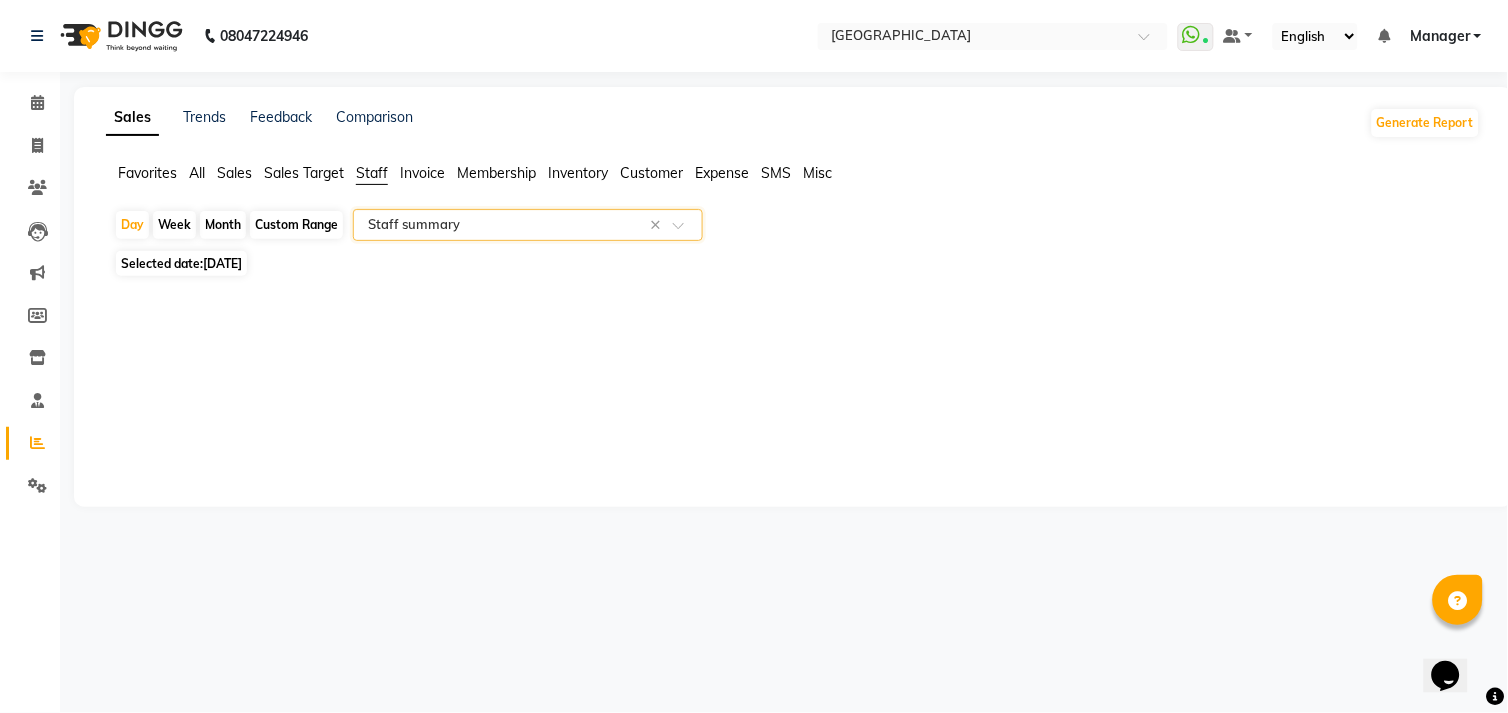 select on "full_report" 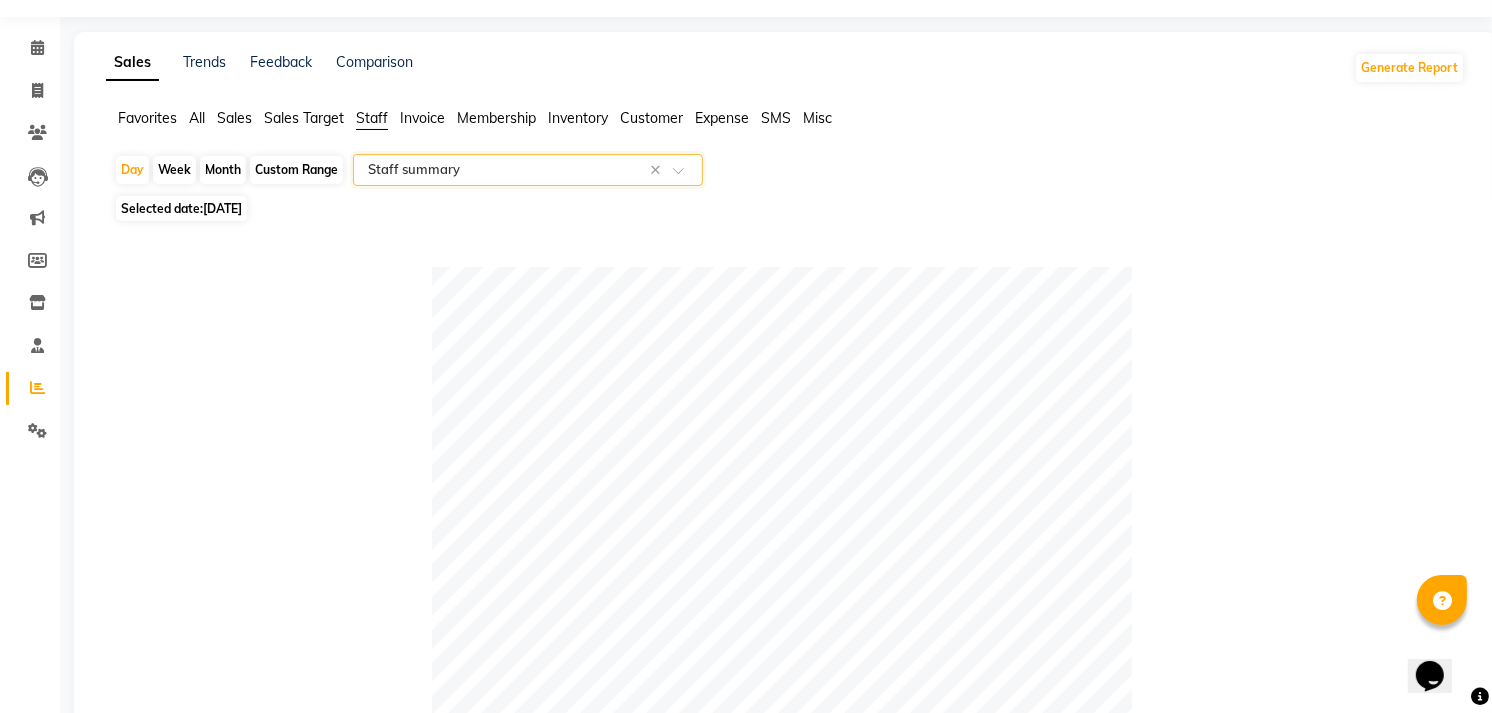scroll, scrollTop: 0, scrollLeft: 0, axis: both 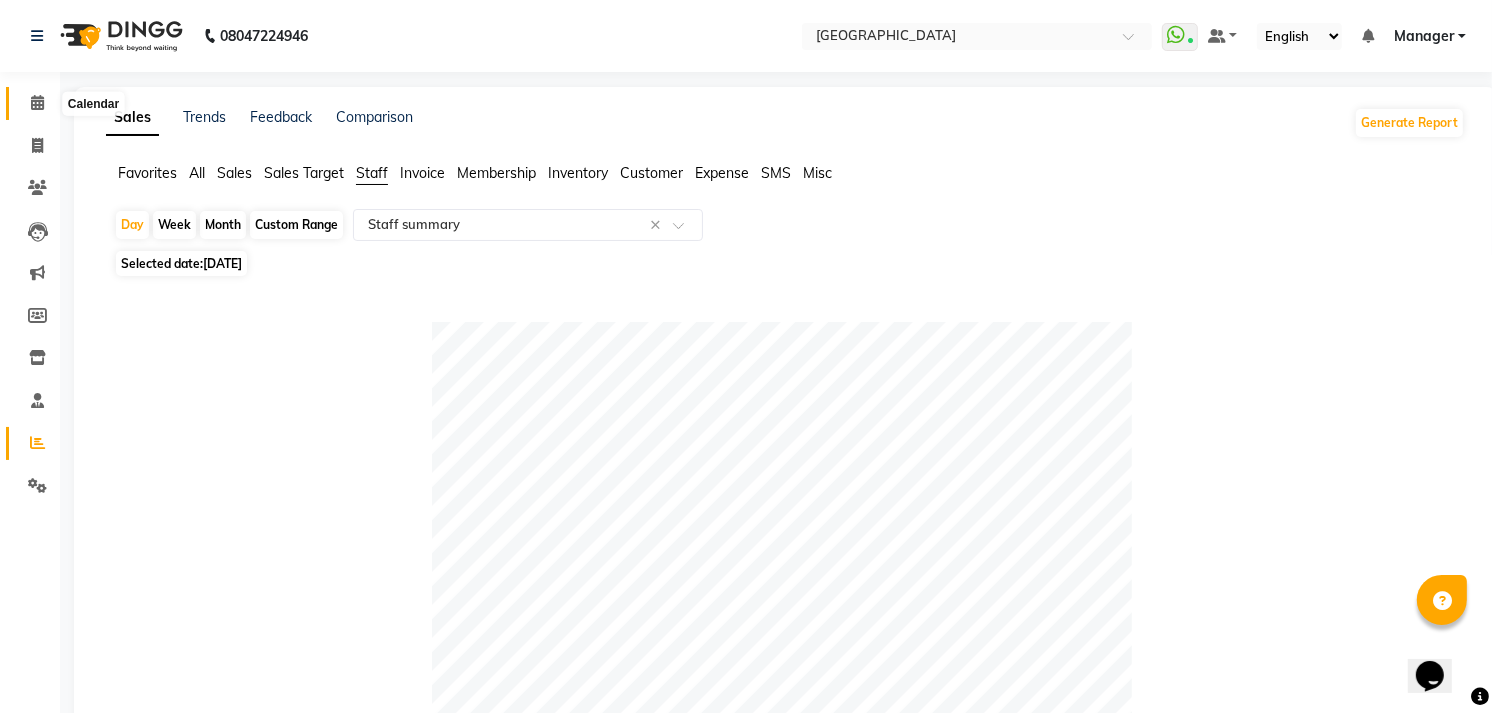 click 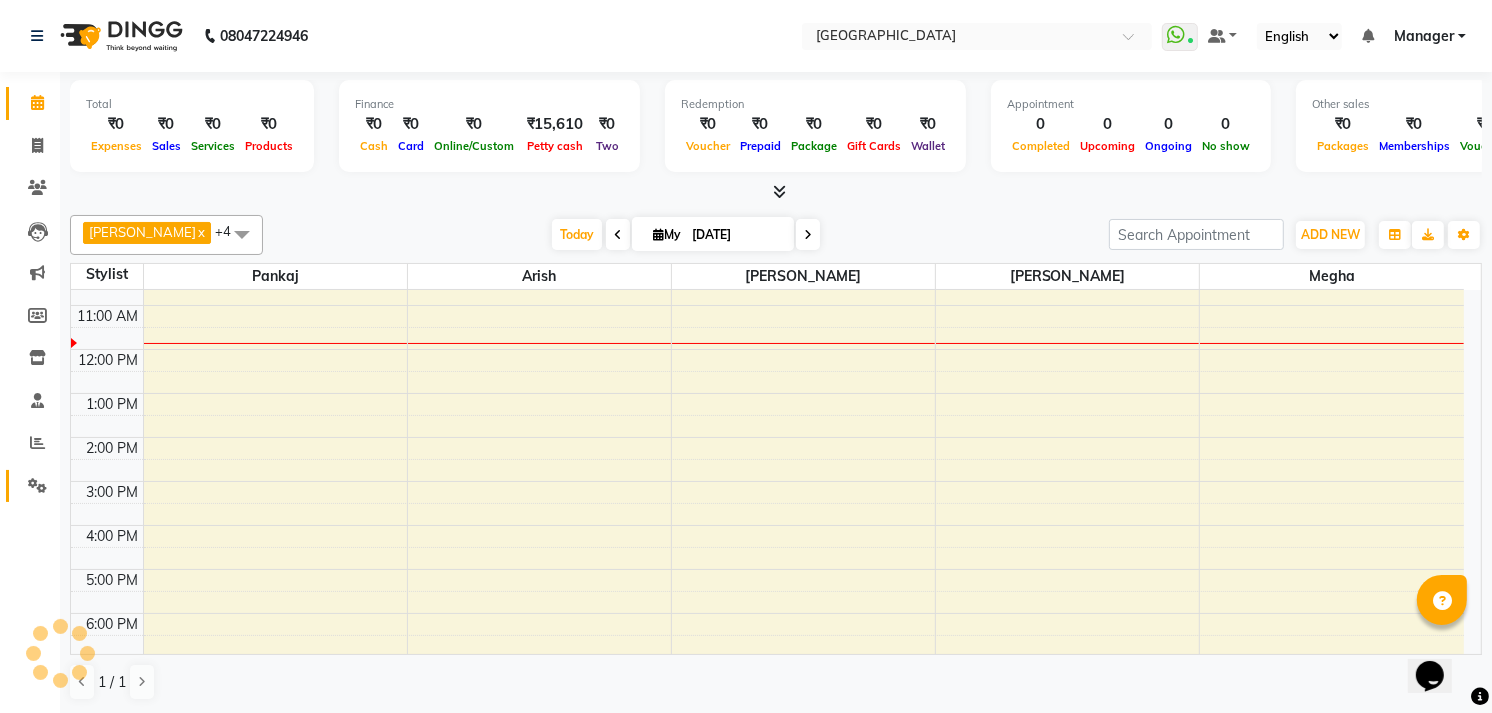 scroll, scrollTop: 0, scrollLeft: 0, axis: both 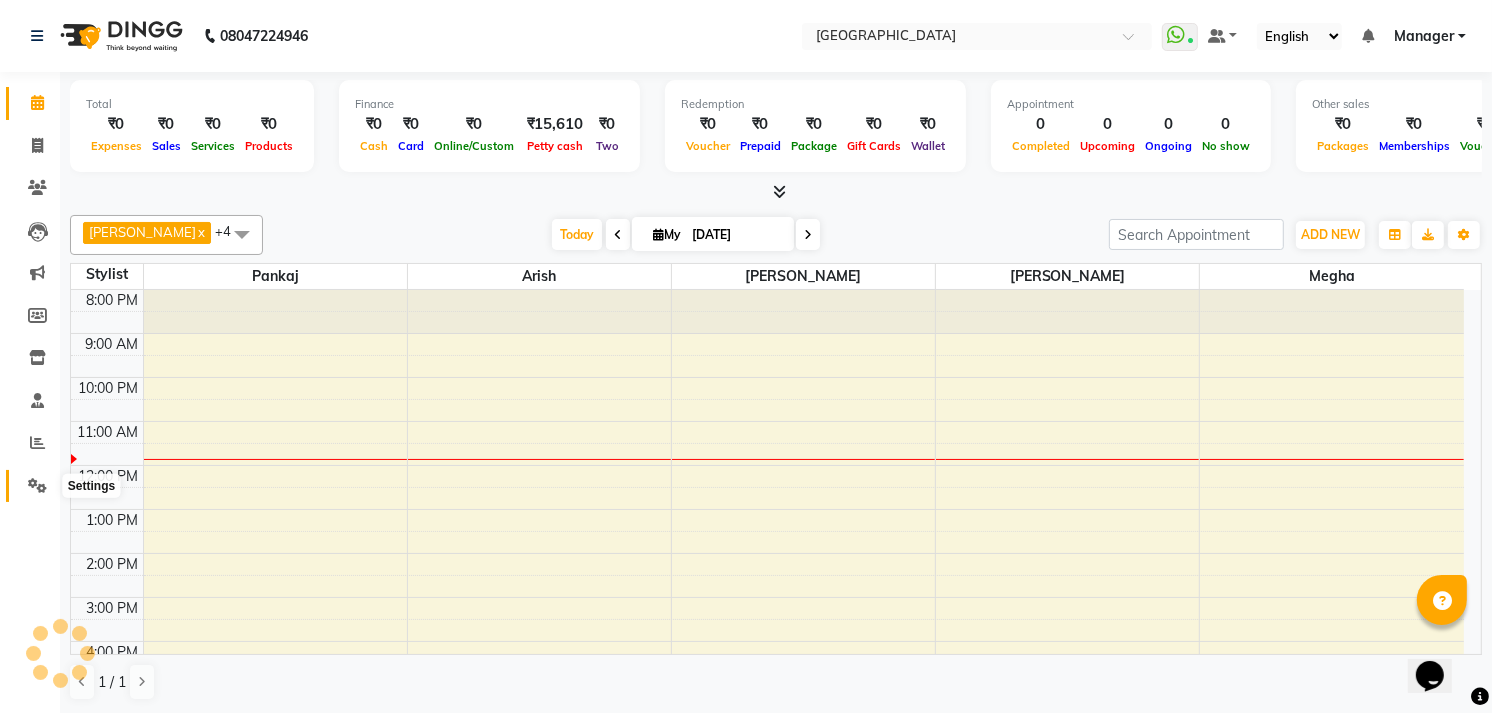 click 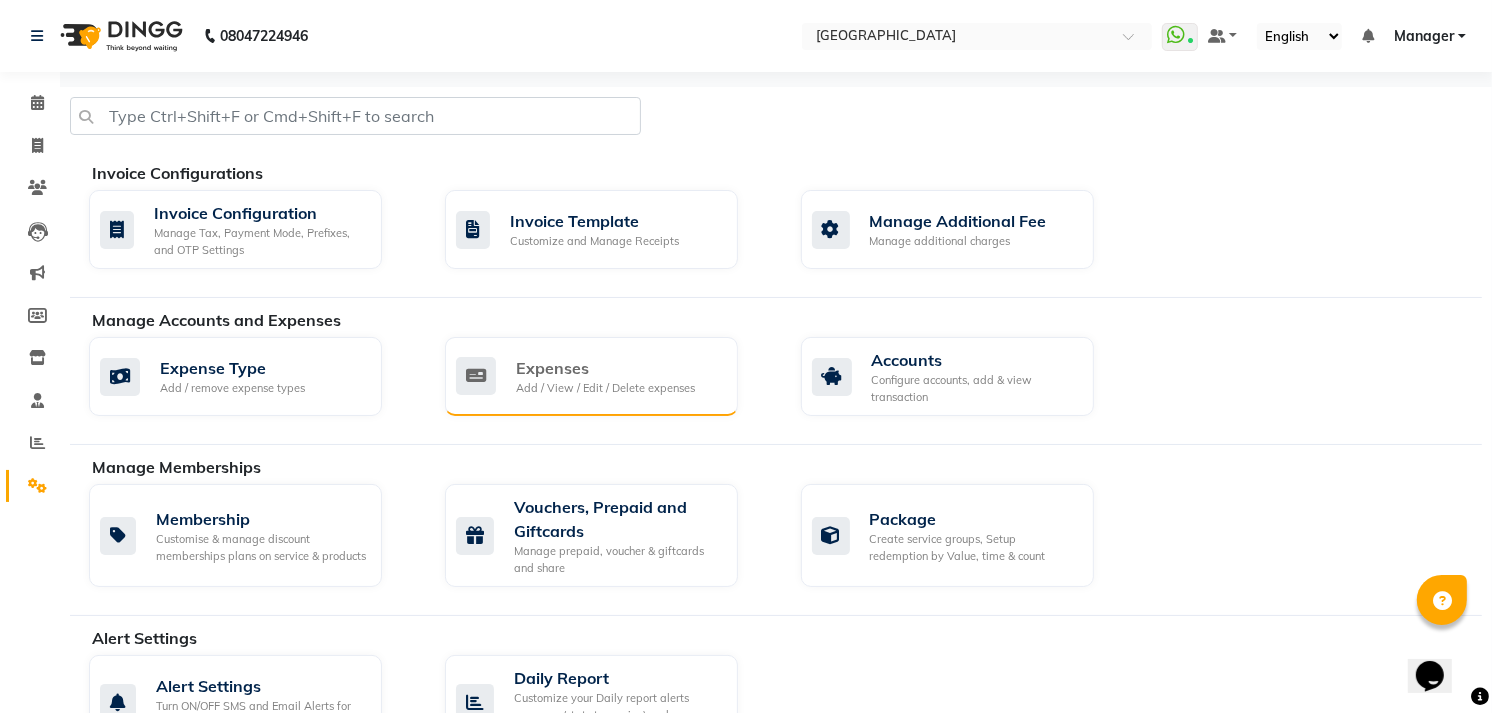 click on "Expenses" 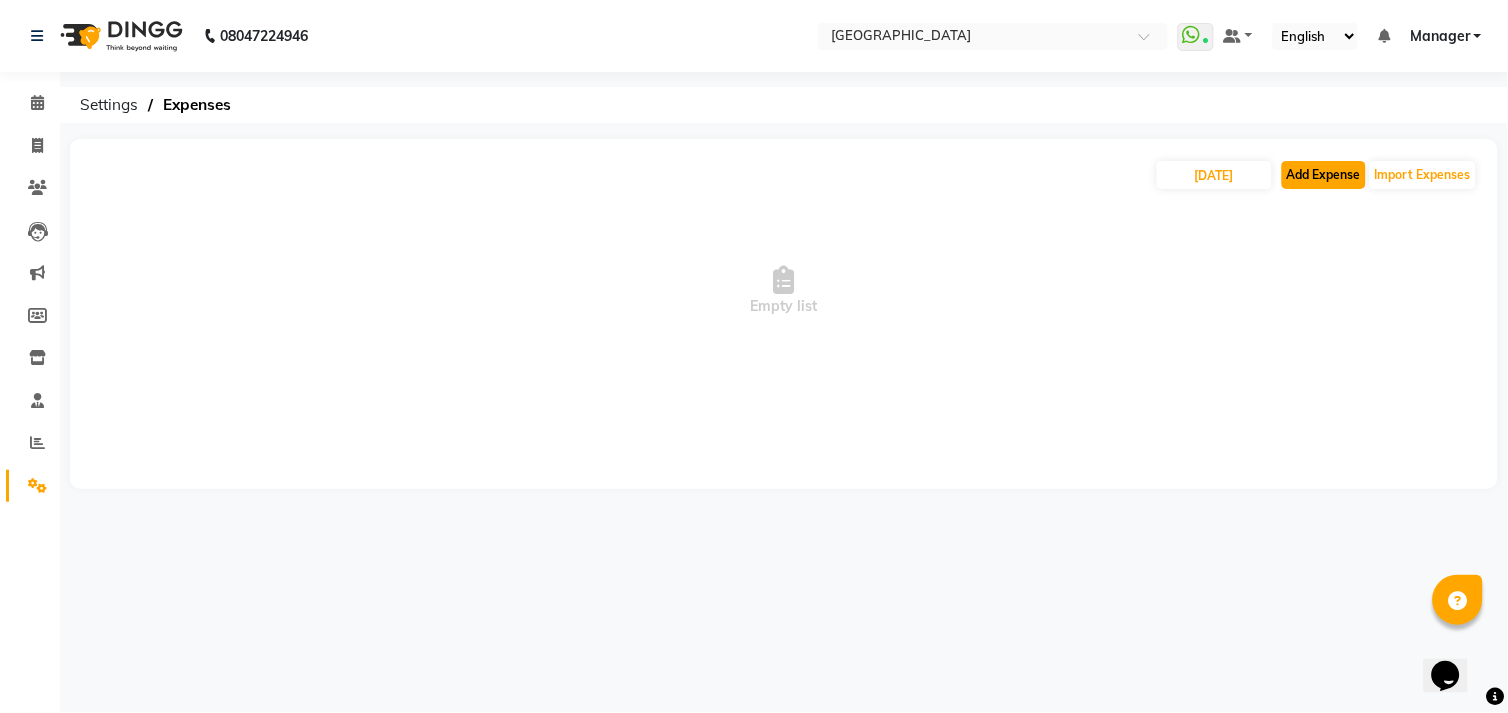 click on "Add Expense" 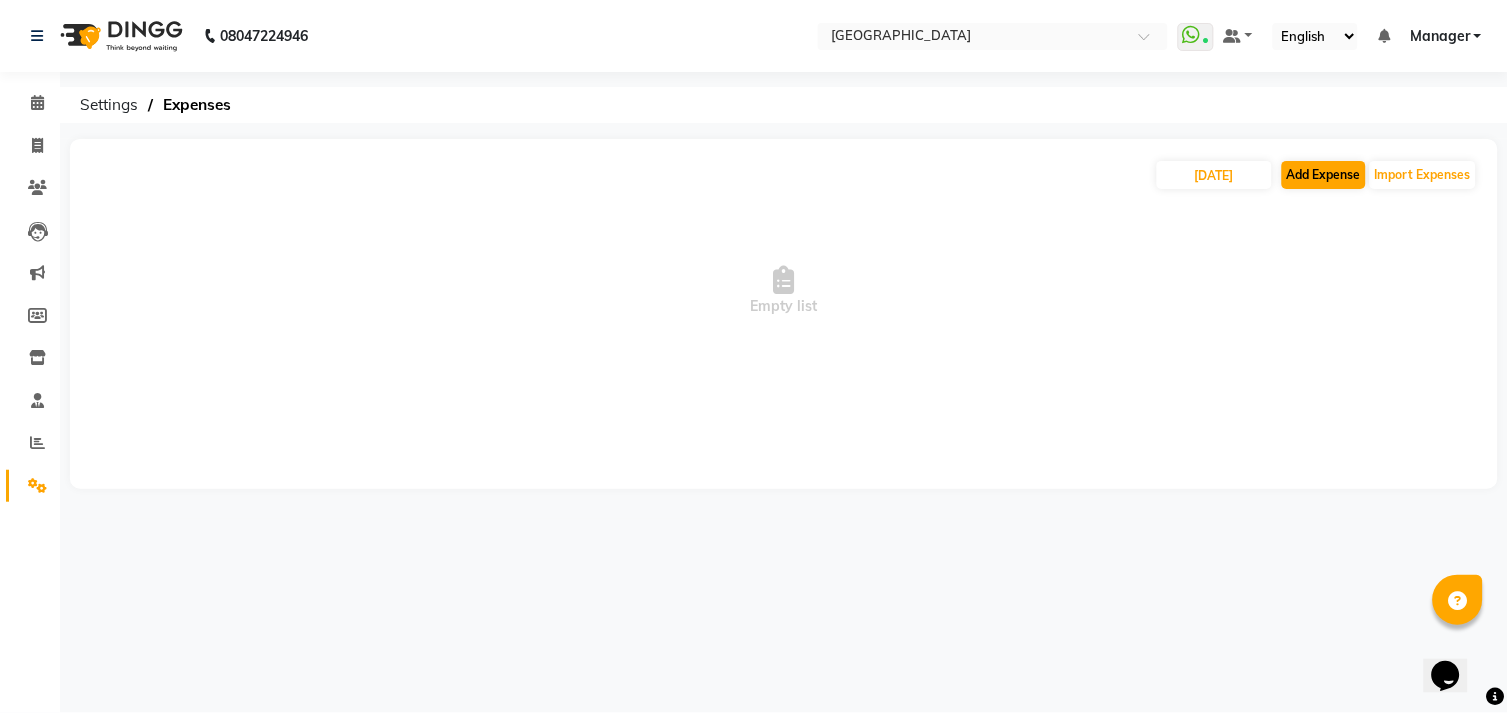 select on "1" 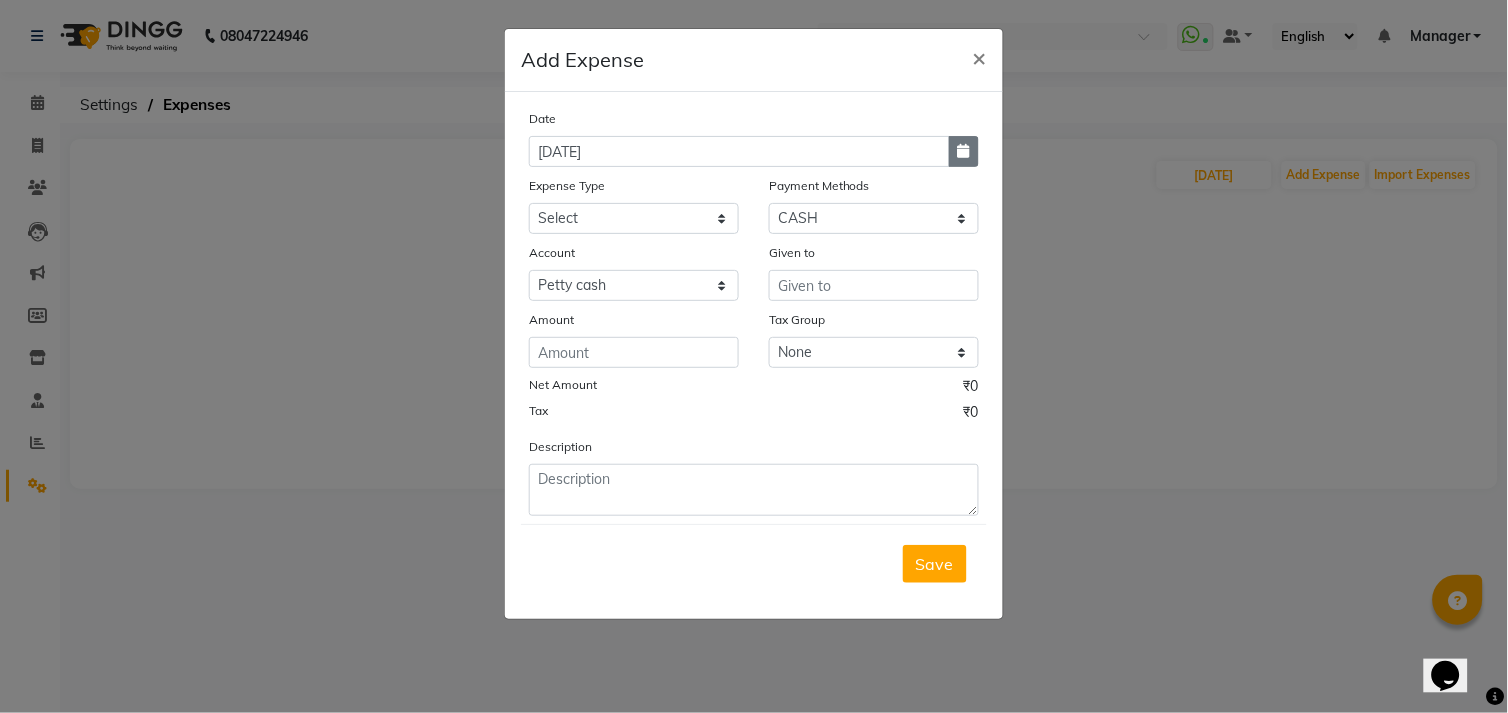 click 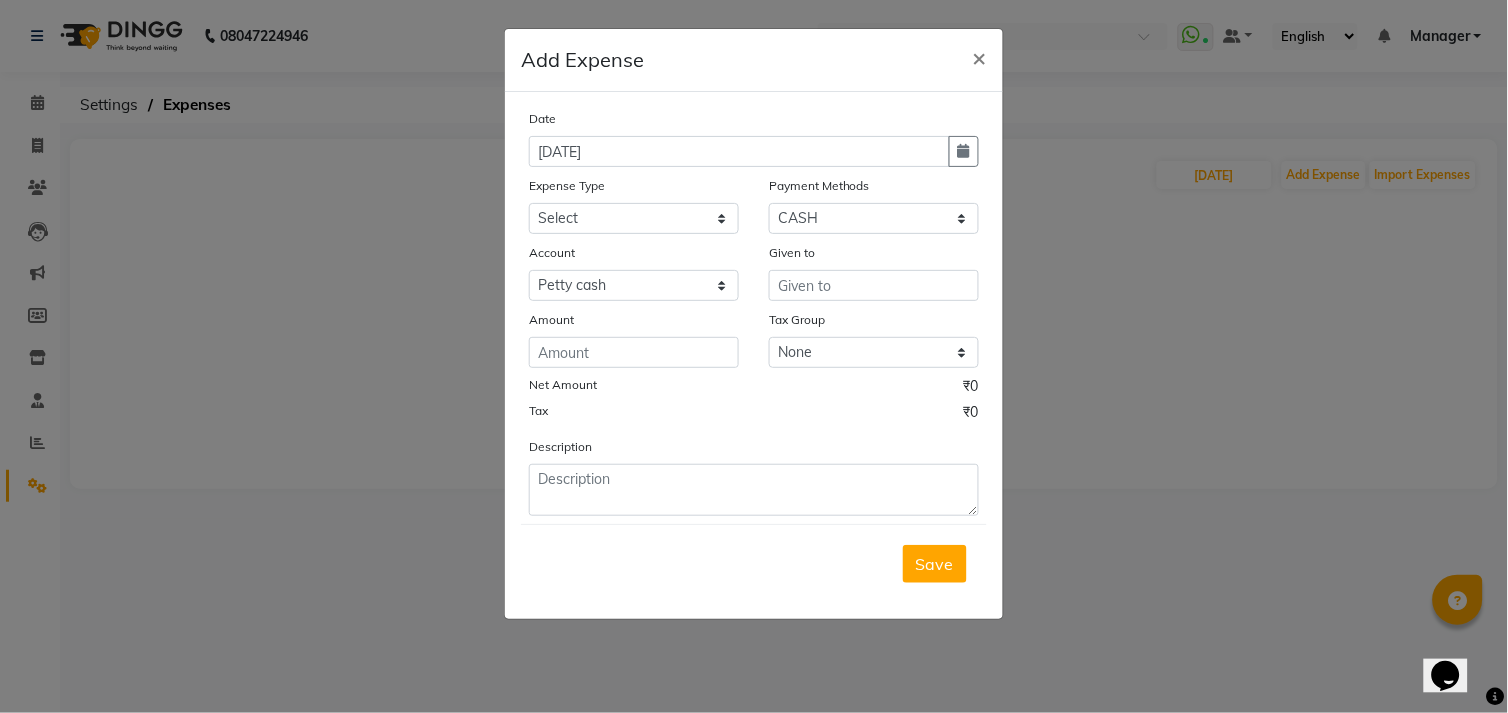 select on "7" 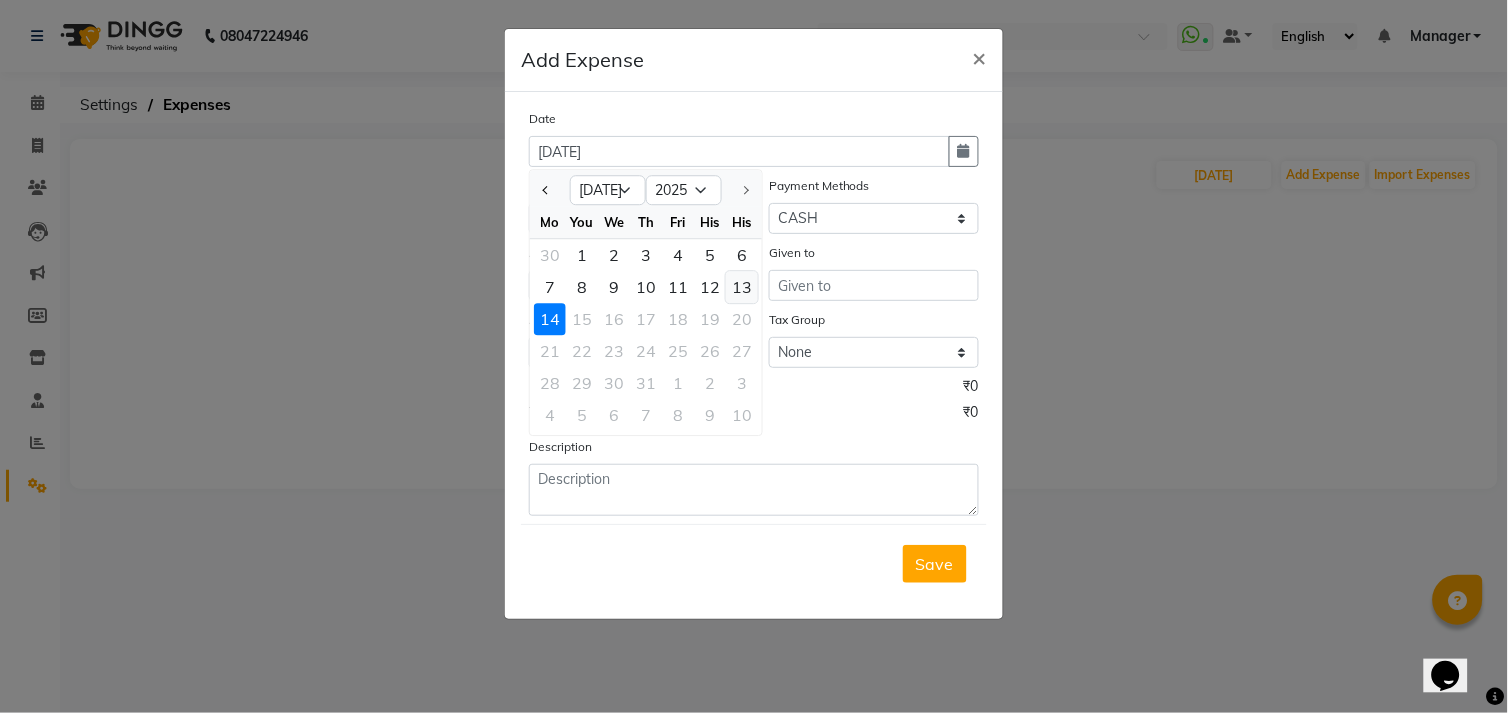 click on "13" 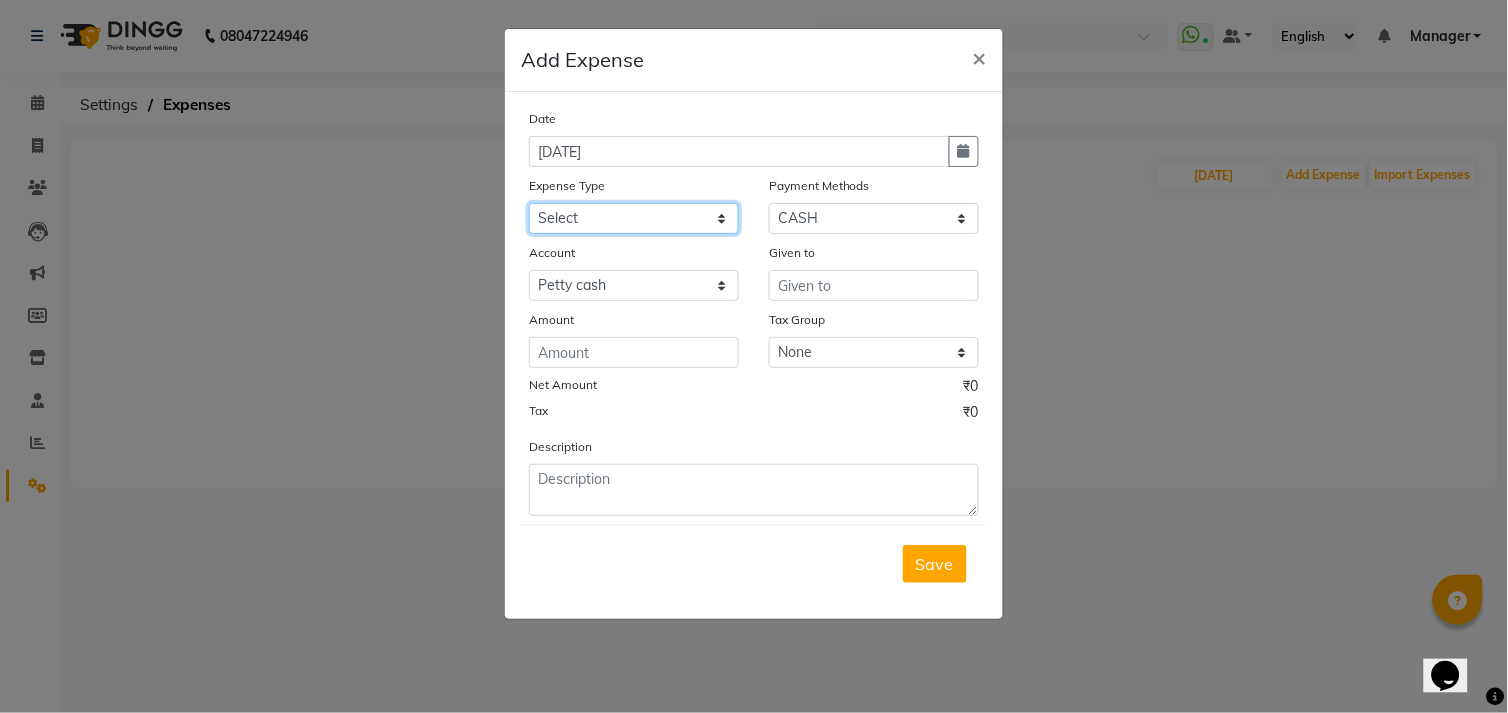 click on "Select advance salary BANK DEPOSIT building  maintenance Day target DIESEL electrician charges foil Fuel garbage HandOver Incentive lunch Maintenance majirel colour tube mandir Membership milk Miscellaneous office expense OT OTHER overtime OWNER Pantry pedicure incentive phone bill plumber charges Poter Product Rent room freshner Salary Stock Lounge Tea & Refreshment tip TIPS FOR STAFF WATER water charges" 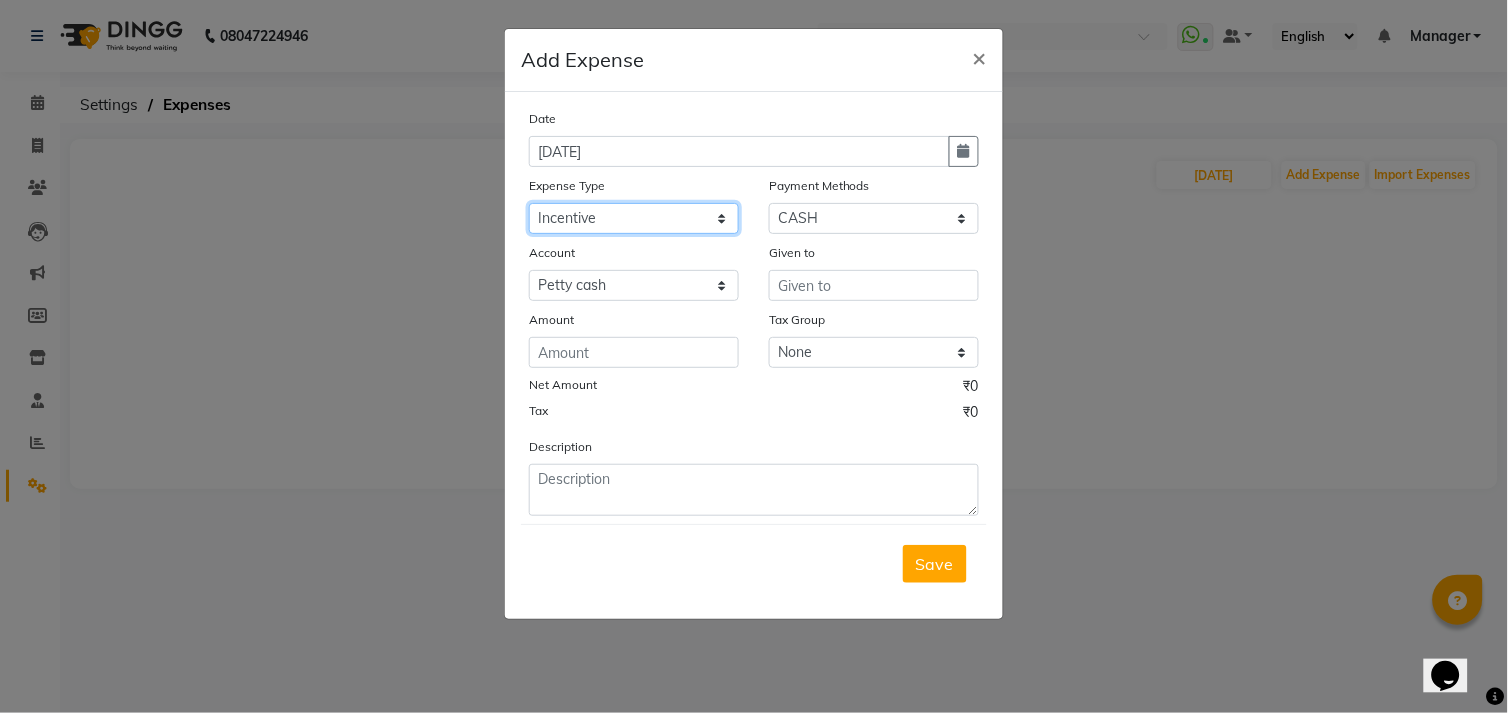click on "Select advance salary BANK DEPOSIT building  maintenance Day target DIESEL electrician charges foil Fuel garbage HandOver Incentive lunch Maintenance majirel colour tube mandir Membership milk Miscellaneous office expense OT OTHER overtime OWNER Pantry pedicure incentive phone bill plumber charges Poter Product Rent room freshner Salary Stock Lounge Tea & Refreshment tip TIPS FOR STAFF WATER water charges" 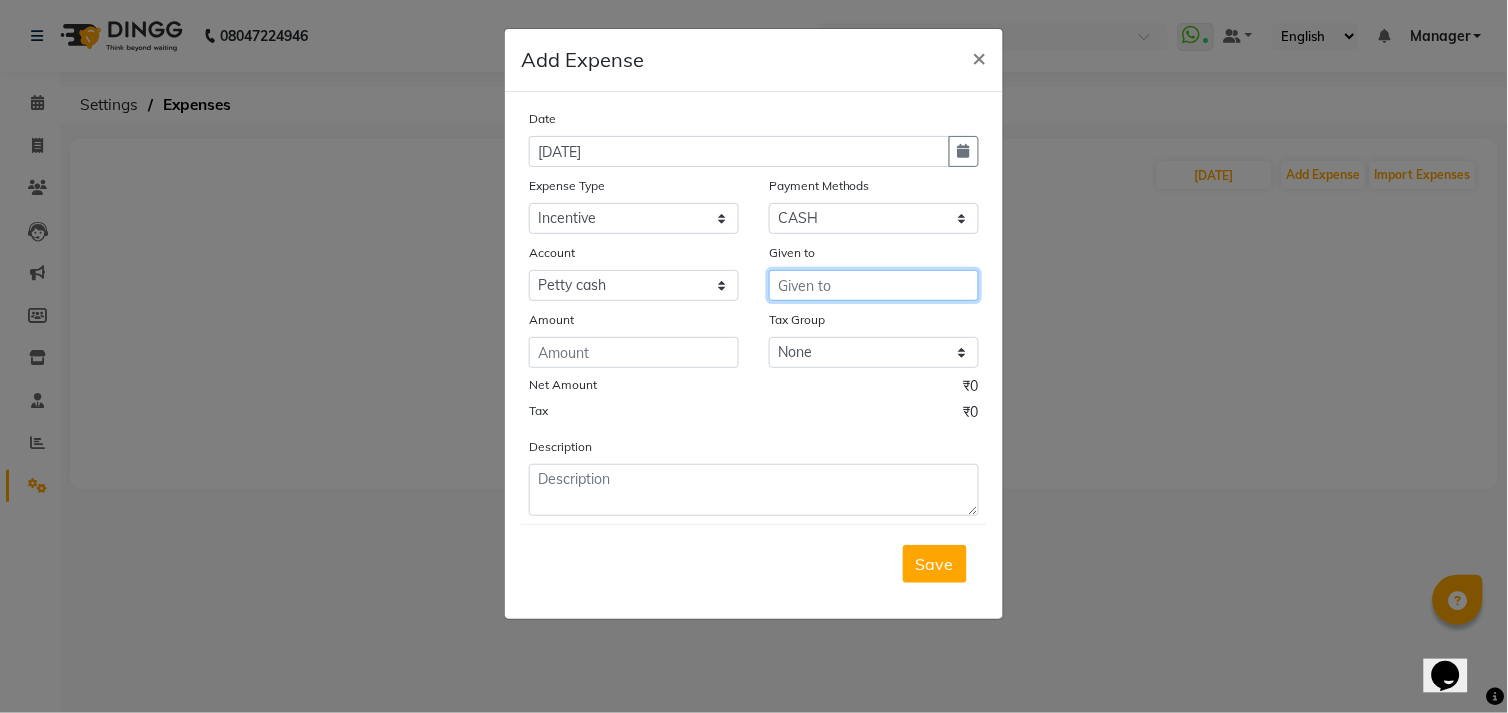 click at bounding box center (874, 285) 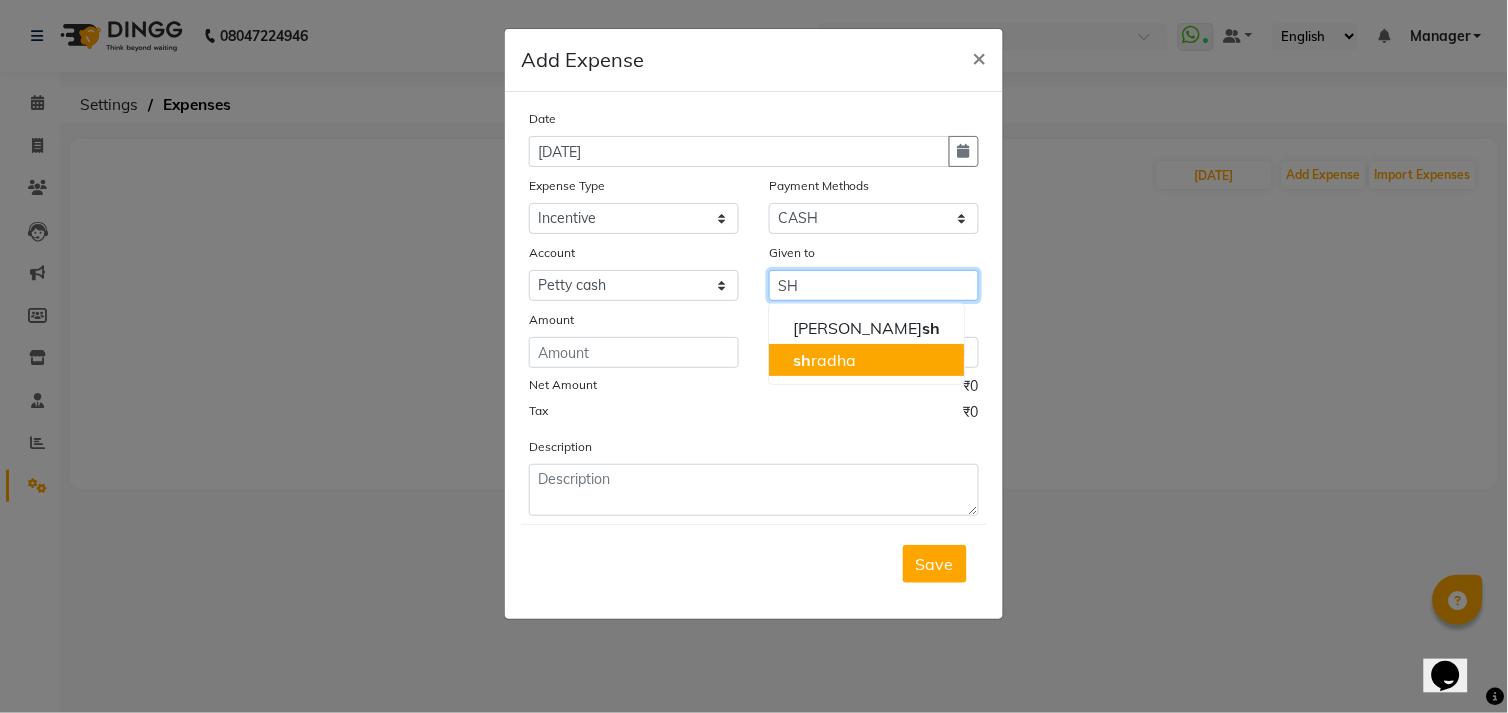 click on "sh radha" at bounding box center [866, 360] 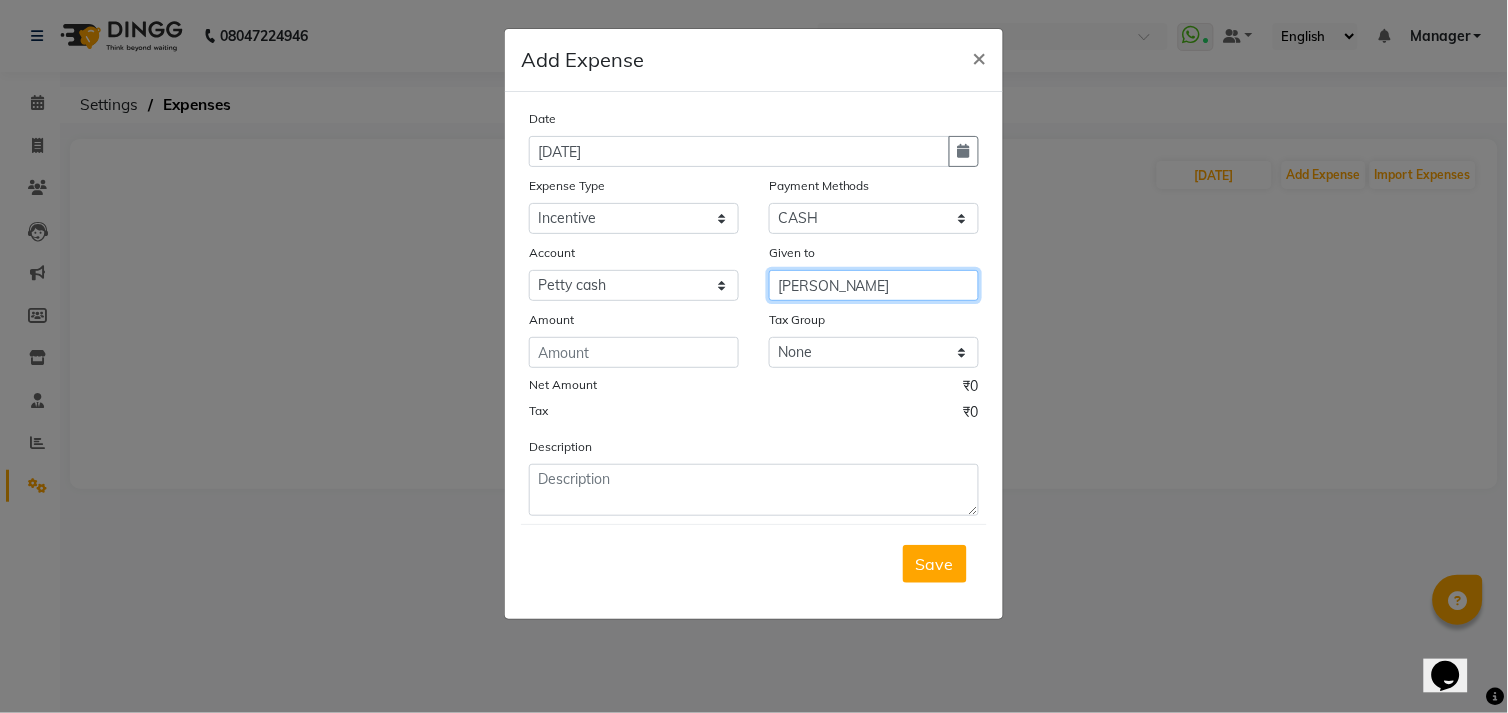 type on "[PERSON_NAME]" 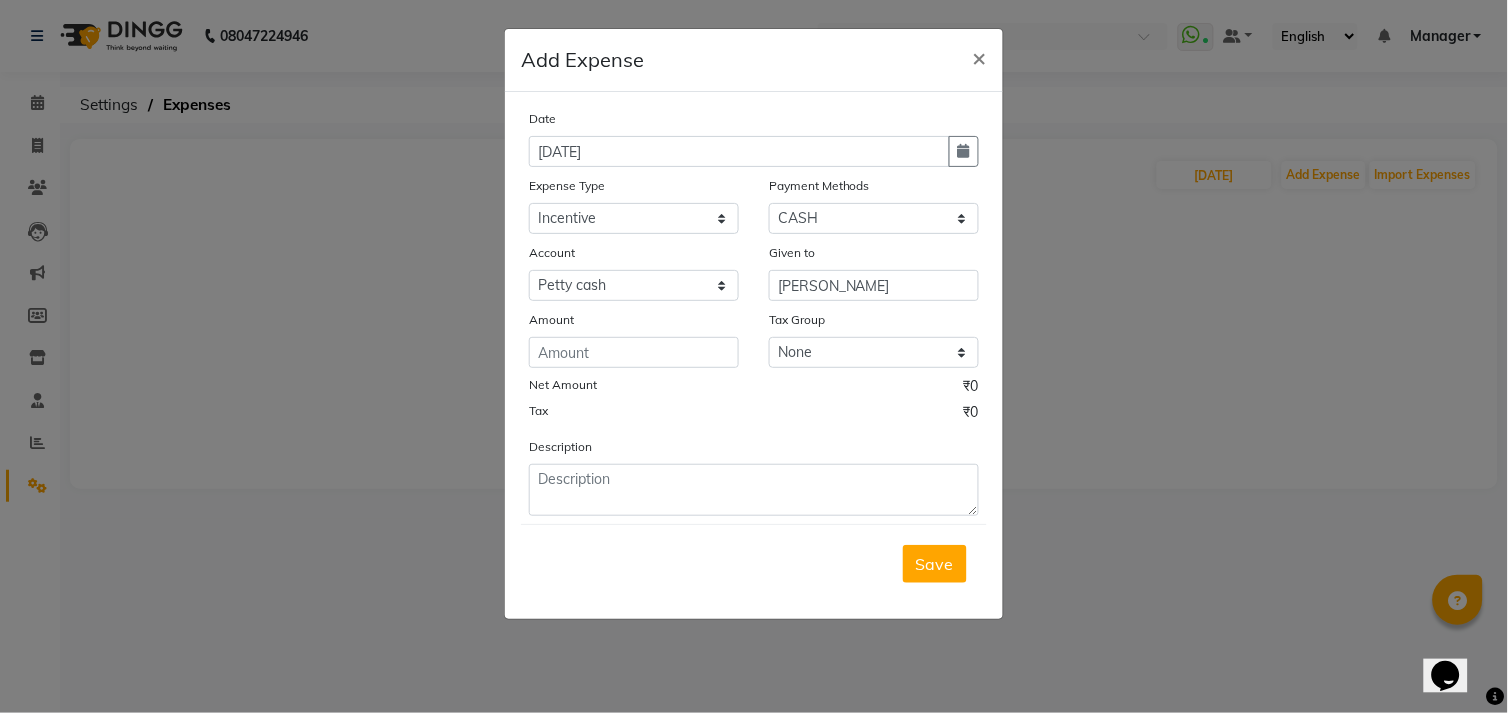 click on "Date [DATE] Expense Type Select advance salary BANK DEPOSIT building  maintenance Day target DIESEL electrician charges foil Fuel garbage HandOver Incentive lunch Maintenance majirel colour tube mandir Membership milk Miscellaneous office expense OT OTHER overtime OWNER Pantry pedicure incentive phone bill plumber charges Poter Product Rent room freshner Salary Stock Lounge Tea & Refreshment tip TIPS FOR STAFF WATER water charges Payment Methods Select ONLINE CARD Prepaid CASH Package Wallet Bank UPI Account Select [PERSON_NAME] cash Default account Given to [PERSON_NAME] Amount Tax Group None GST Net Amount ₹0 Tax ₹0 Description" 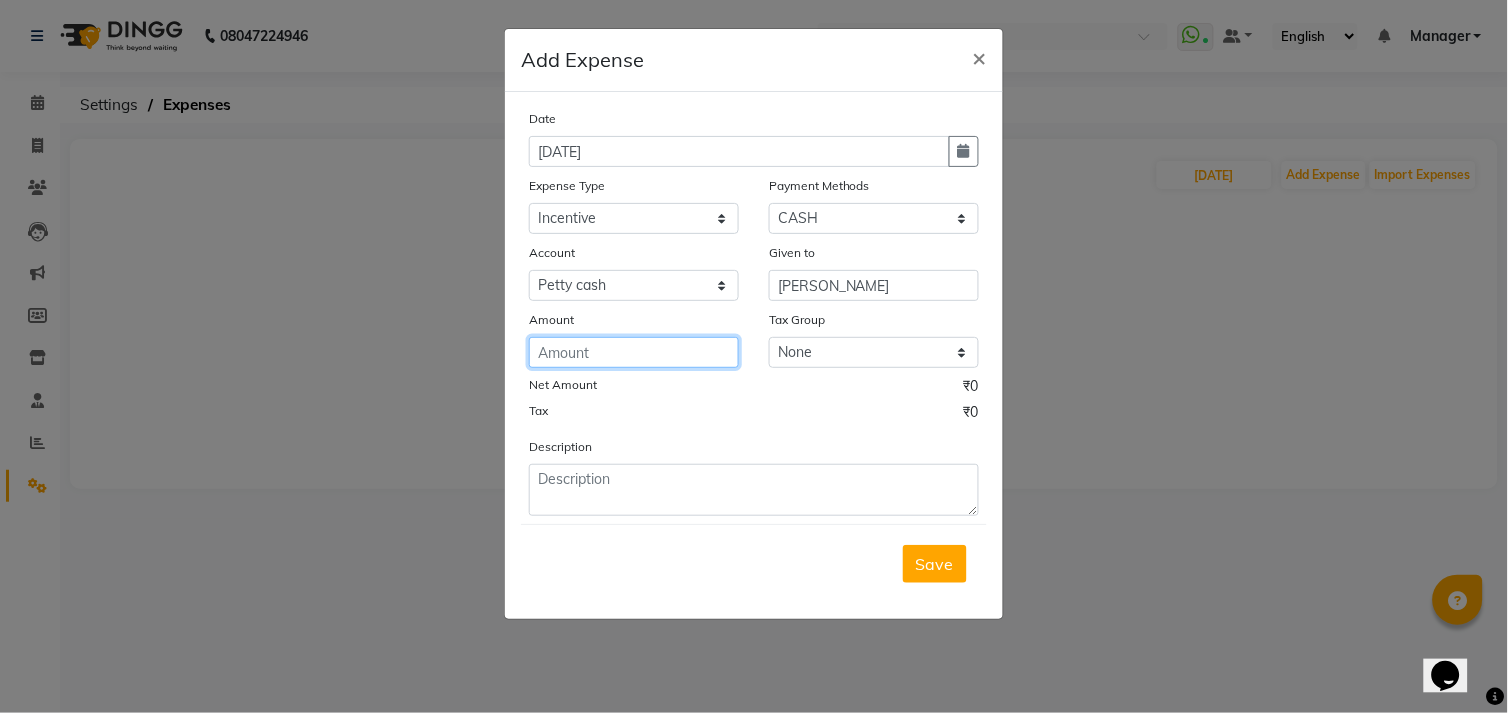 click 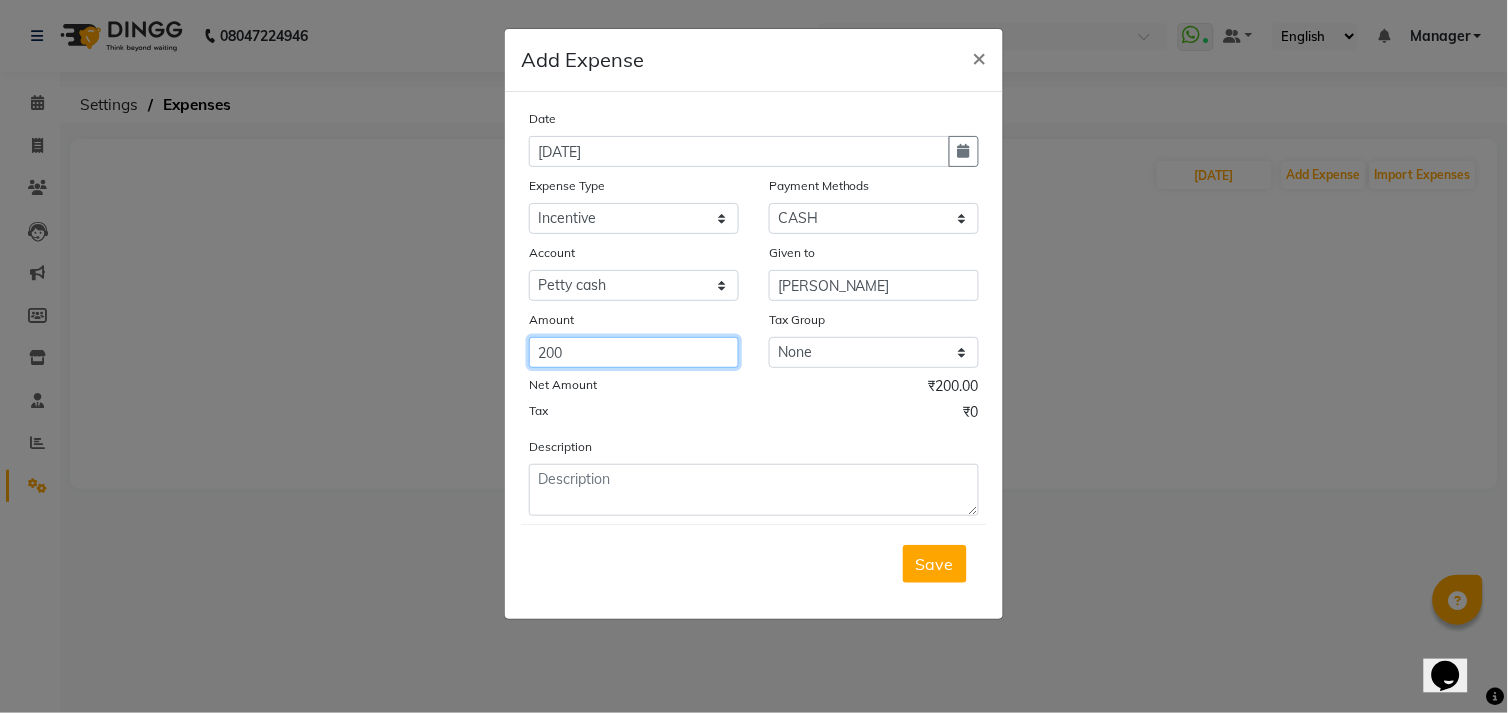 type on "200" 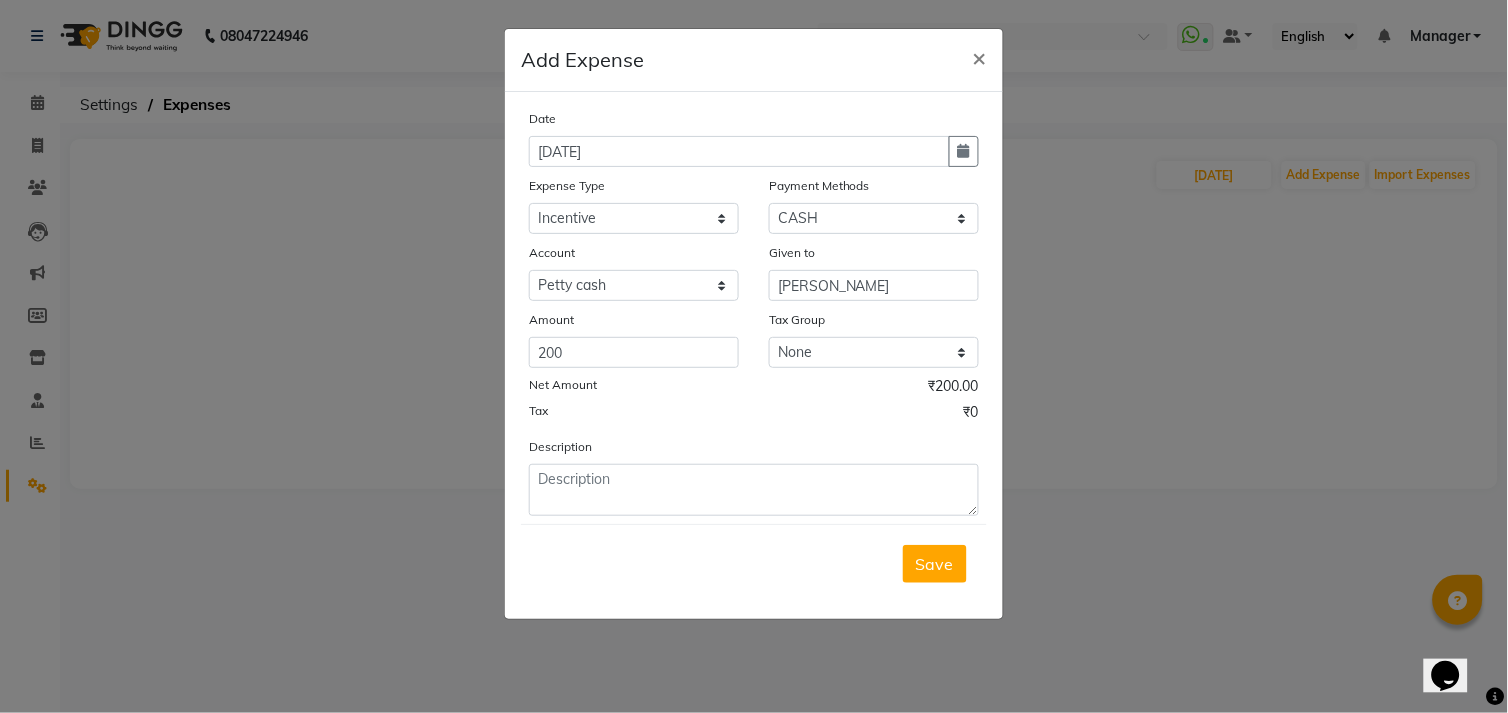 drag, startPoint x: 652, startPoint y: 442, endPoint x: 655, endPoint y: 464, distance: 22.203604 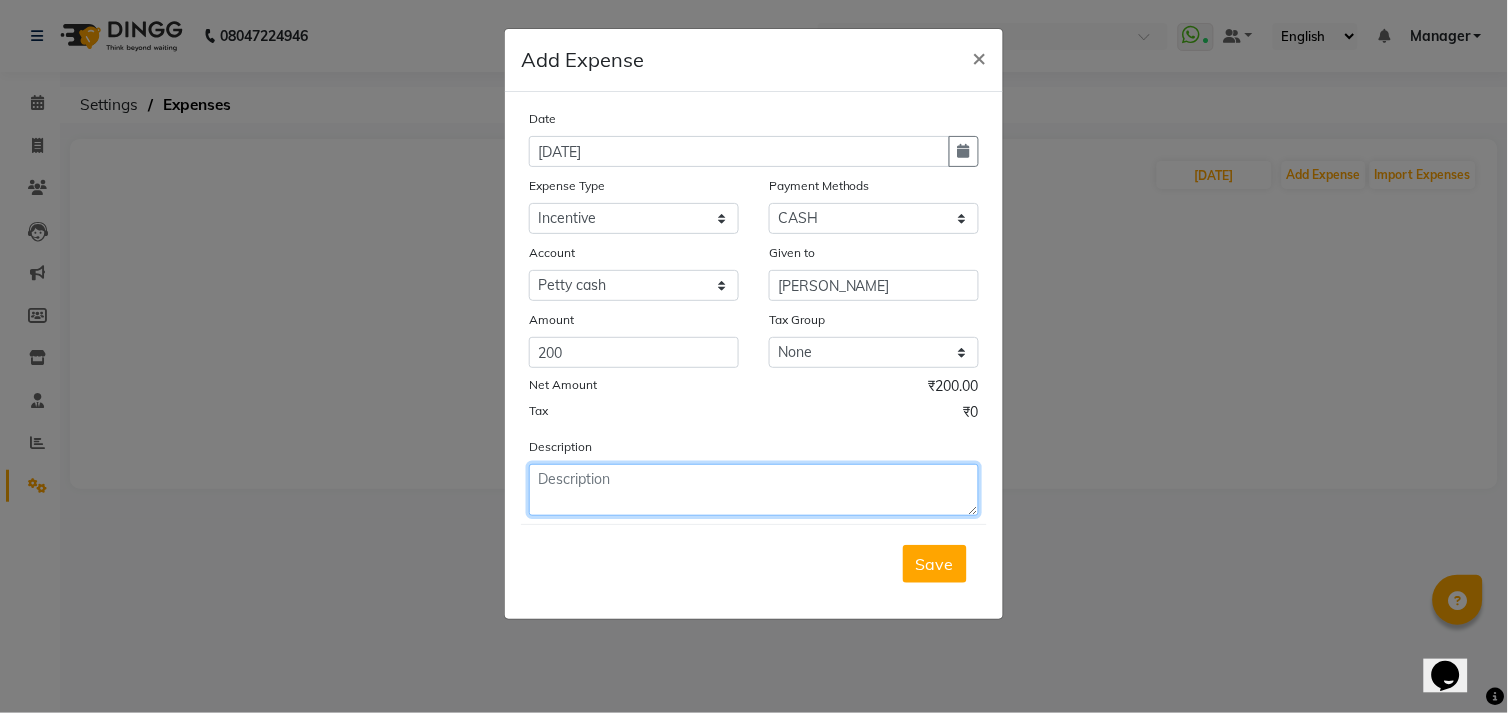 click 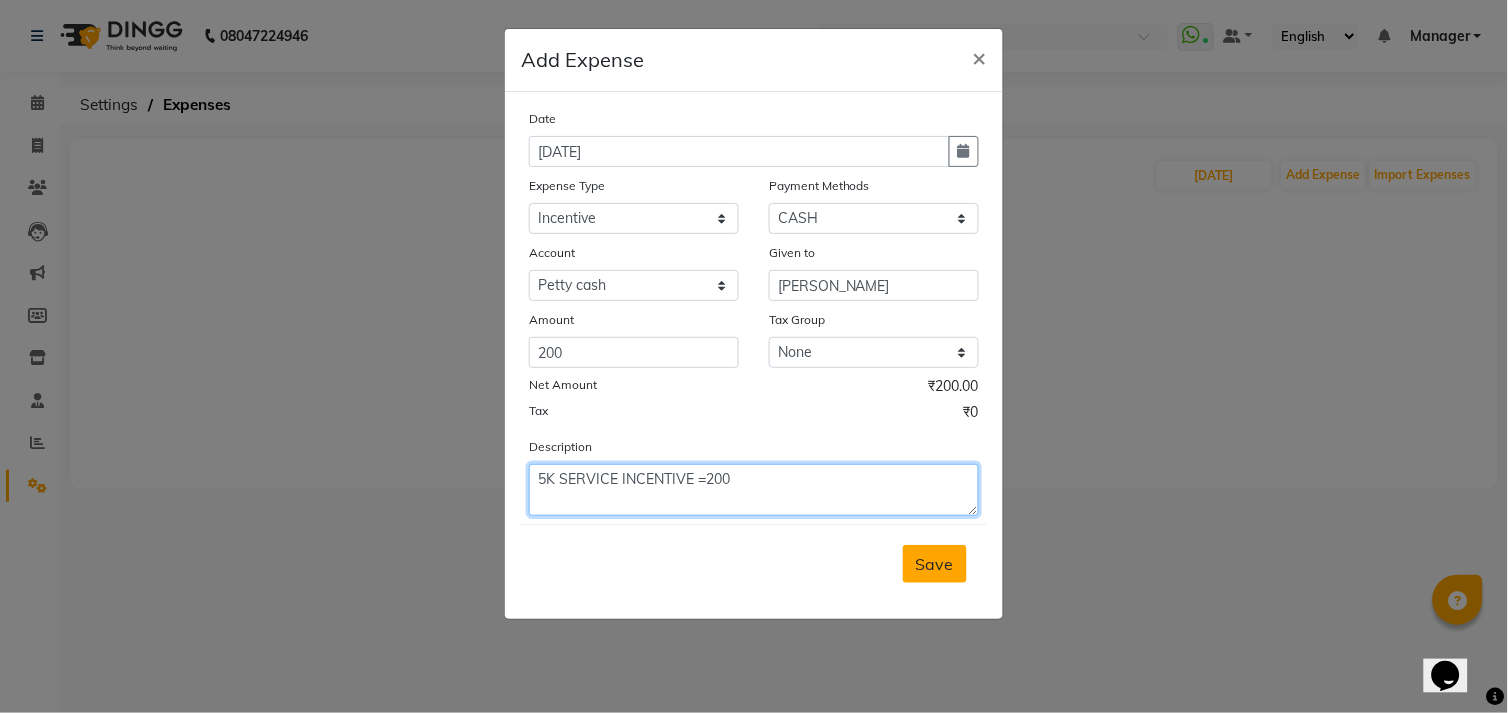 type on "5K SERVICE INCENTIVE =200" 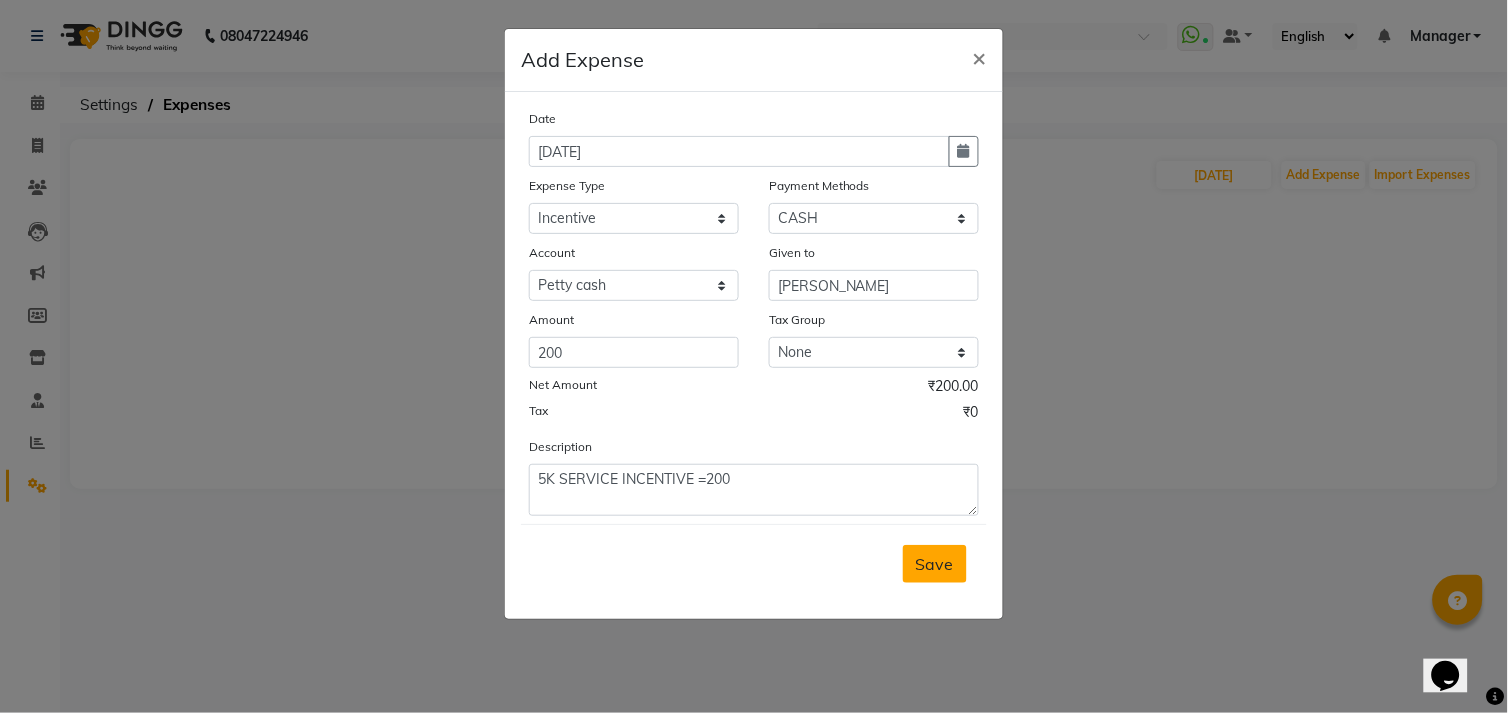 click on "Save" at bounding box center (935, 564) 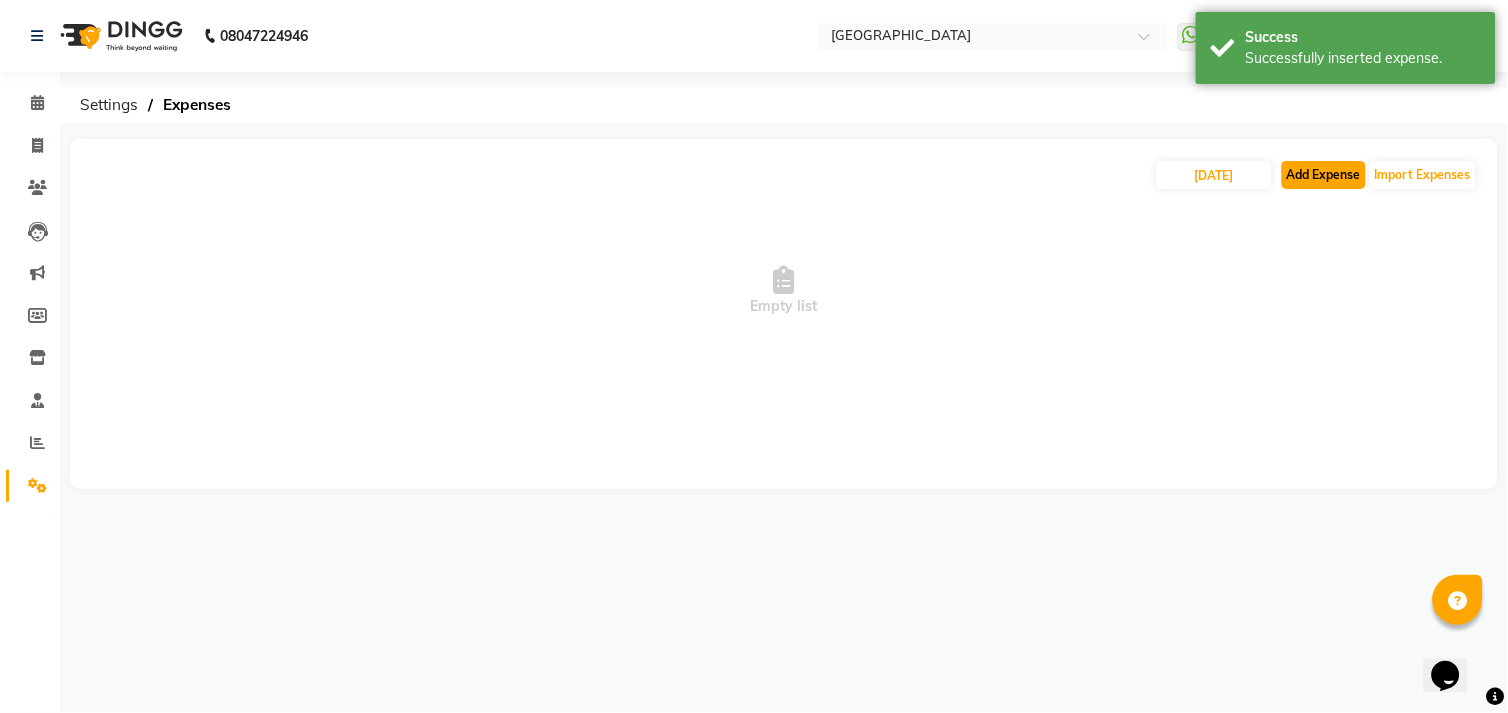 click on "Add Expense" 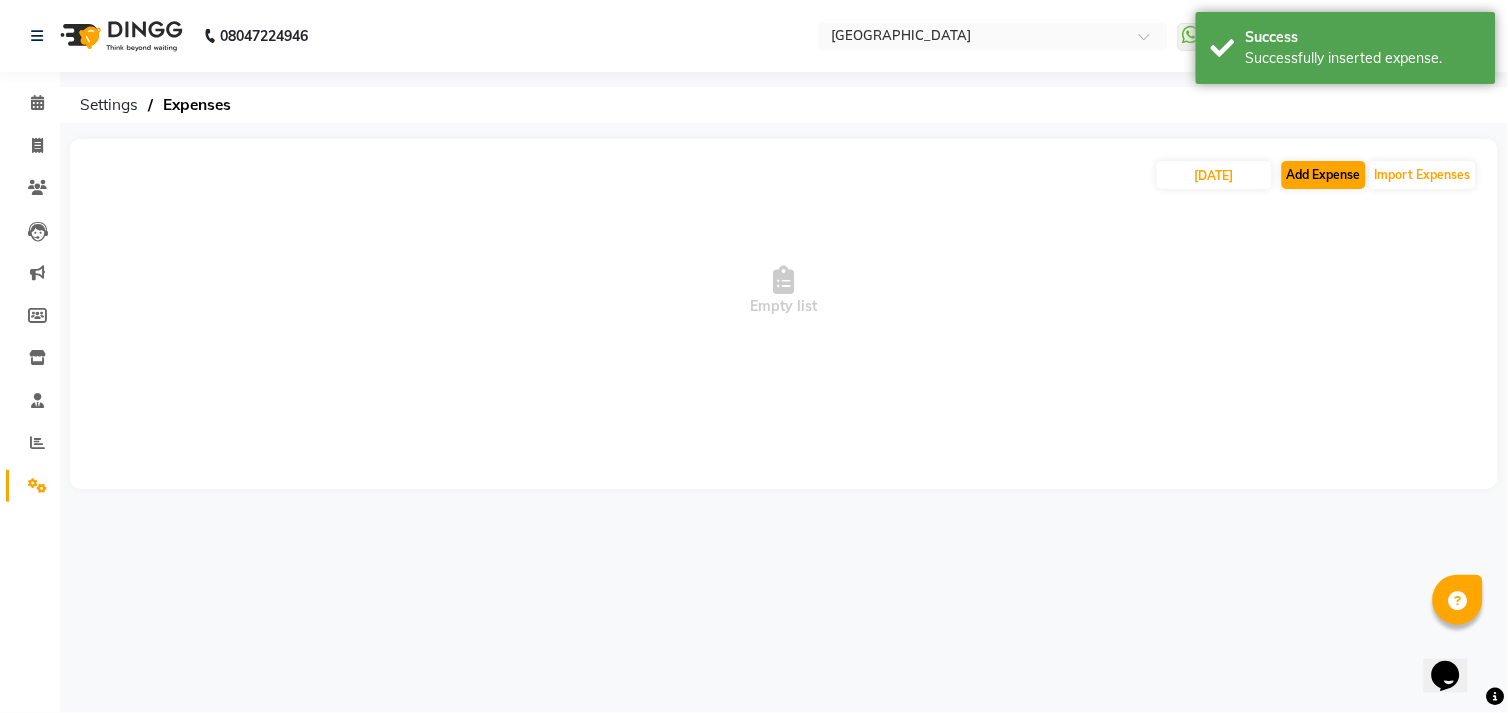 select on "1" 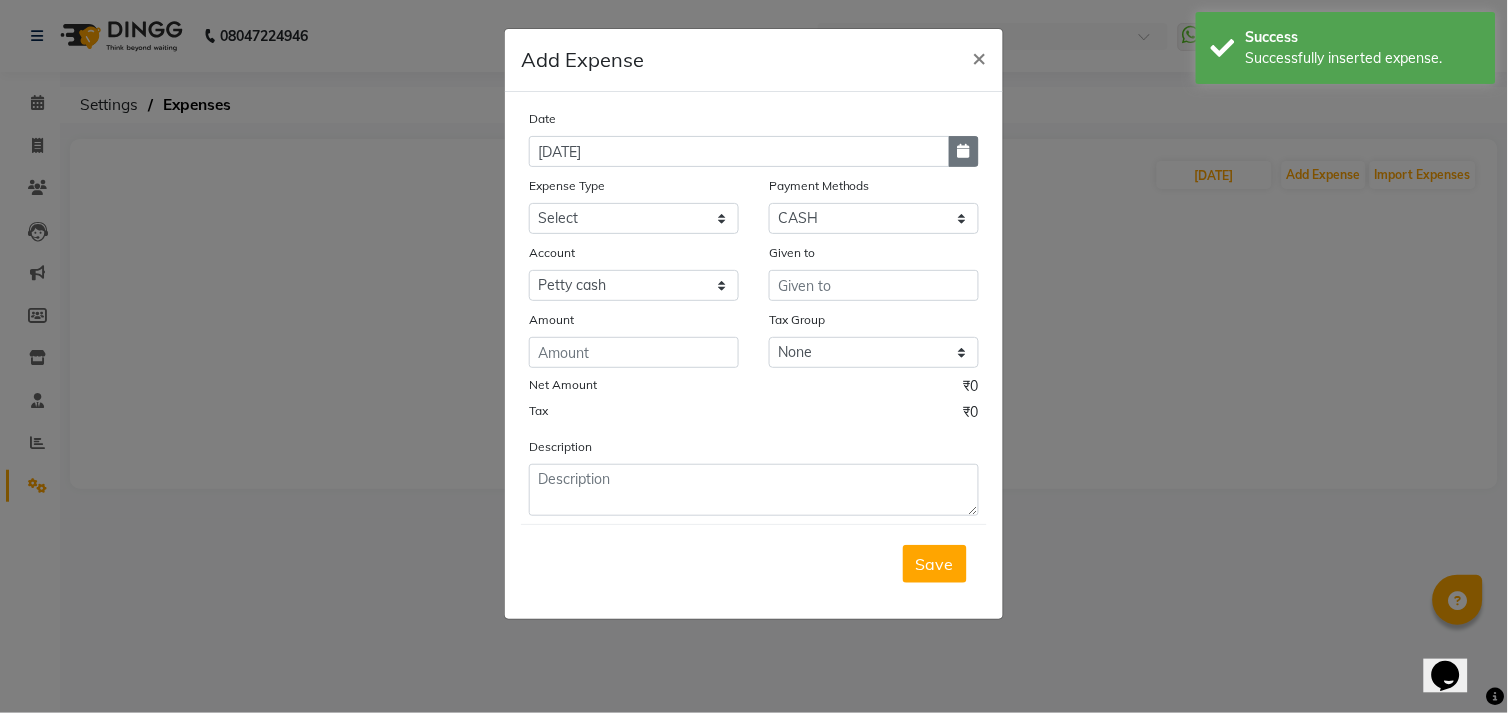 drag, startPoint x: 972, startPoint y: 157, endPoint x: 961, endPoint y: 155, distance: 11.18034 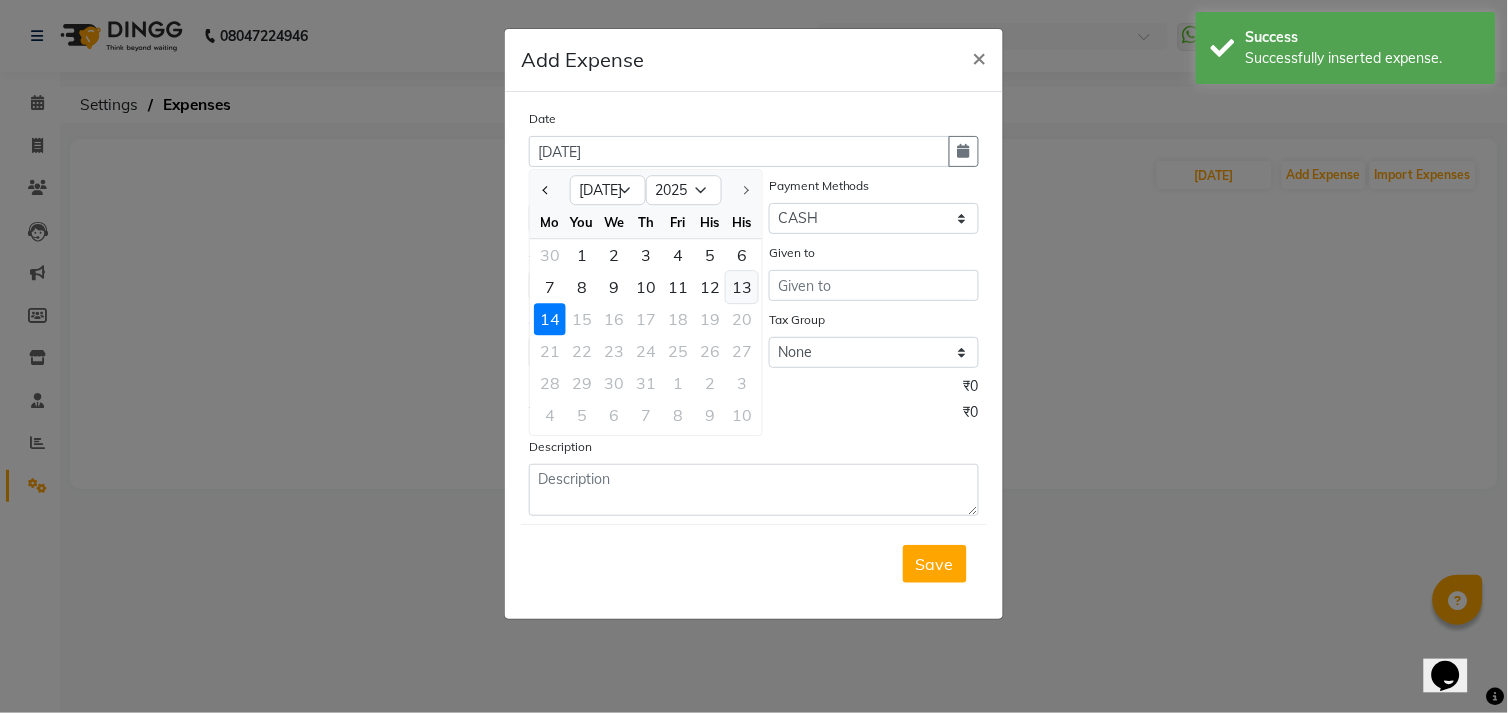 click on "13" 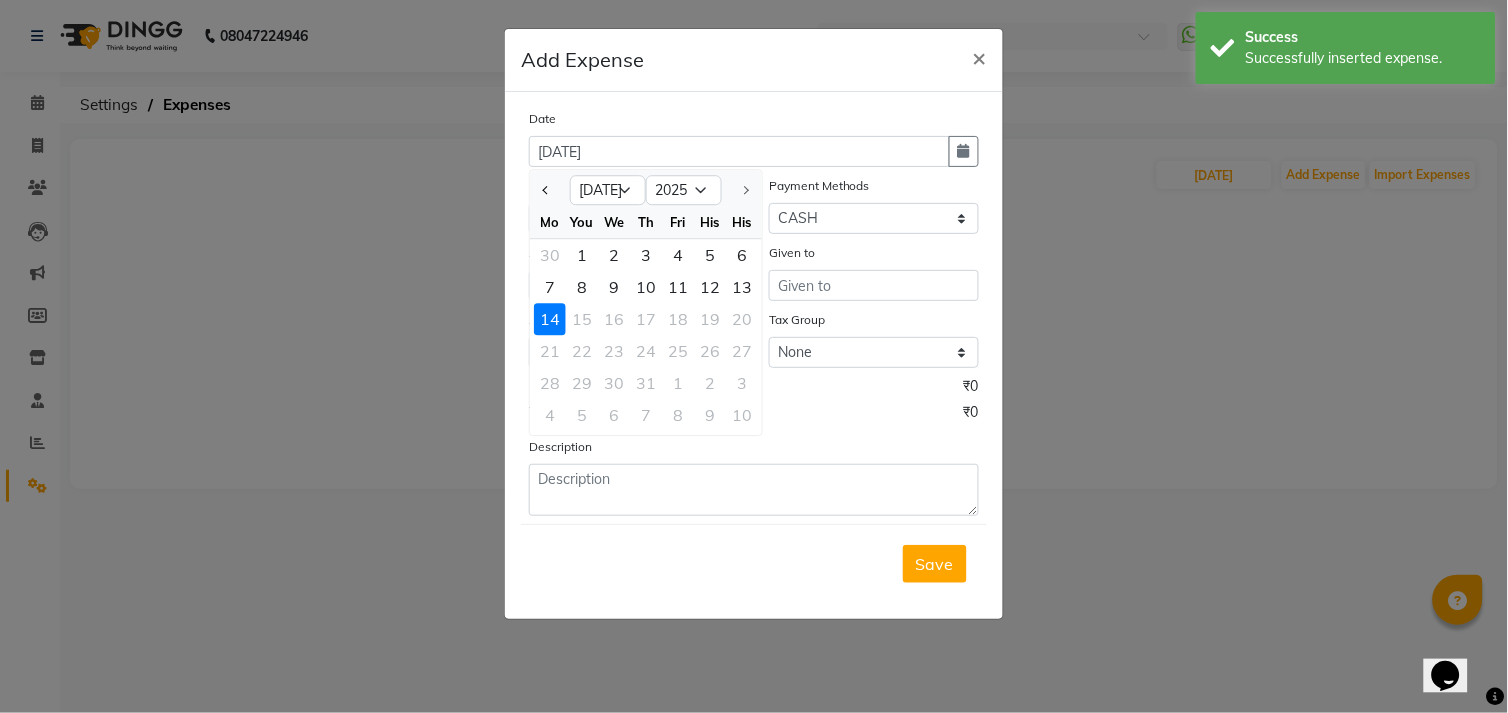 type on "[DATE]" 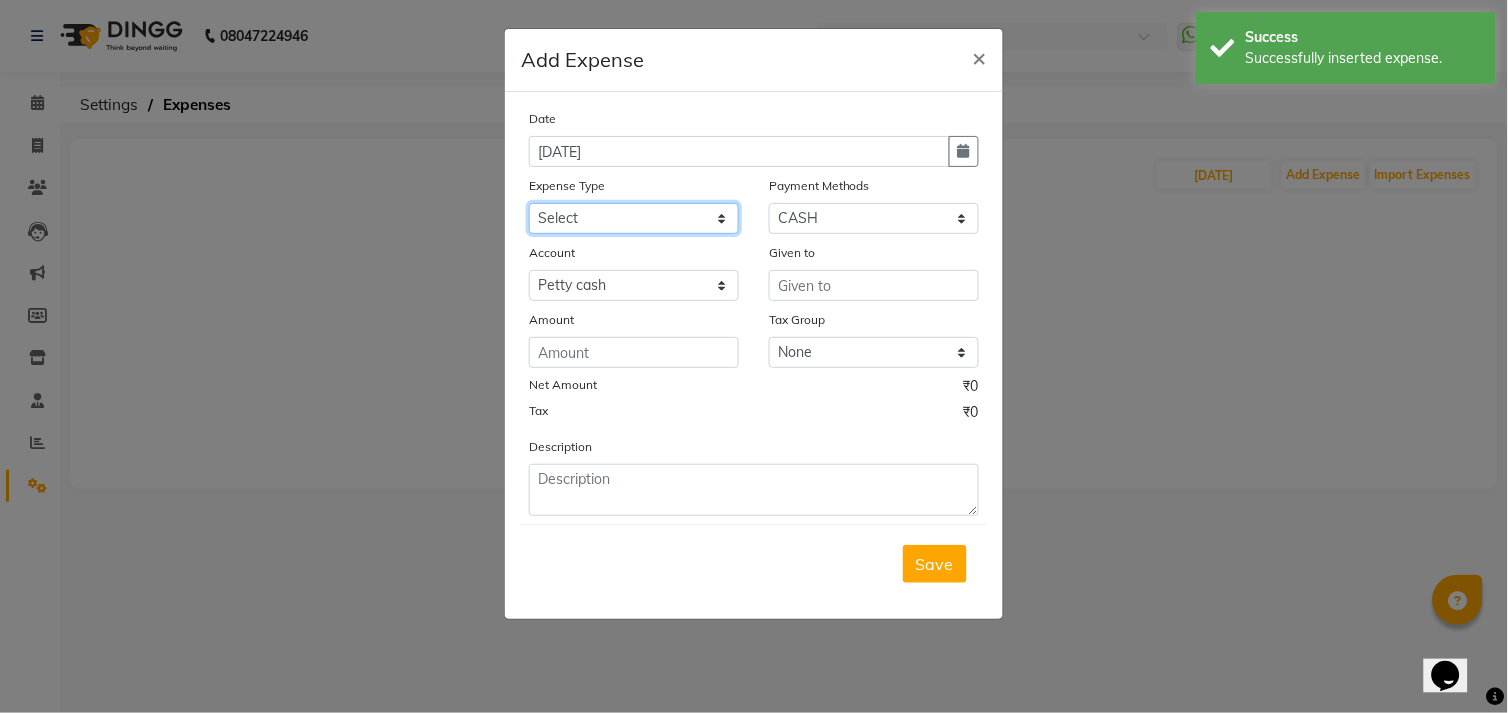 click on "Select advance salary BANK DEPOSIT building  maintenance Day target DIESEL electrician charges foil Fuel garbage HandOver Incentive lunch Maintenance majirel colour tube mandir Membership milk Miscellaneous office expense OT OTHER overtime OWNER Pantry pedicure incentive phone bill plumber charges Poter Product Rent room freshner Salary Stock Lounge Tea & Refreshment tip TIPS FOR STAFF WATER water charges" 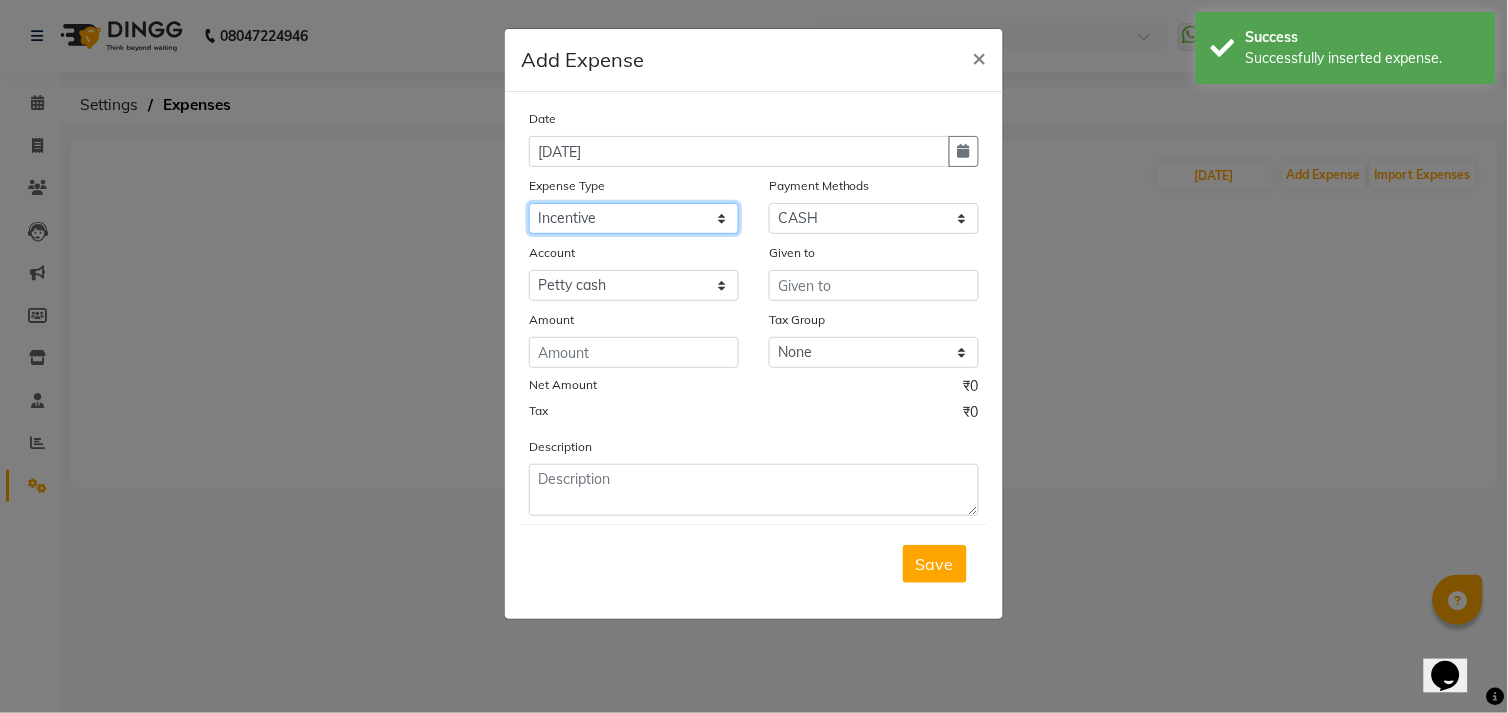 click on "Select advance salary BANK DEPOSIT building  maintenance Day target DIESEL electrician charges foil Fuel garbage HandOver Incentive lunch Maintenance majirel colour tube mandir Membership milk Miscellaneous office expense OT OTHER overtime OWNER Pantry pedicure incentive phone bill plumber charges Poter Product Rent room freshner Salary Stock Lounge Tea & Refreshment tip TIPS FOR STAFF WATER water charges" 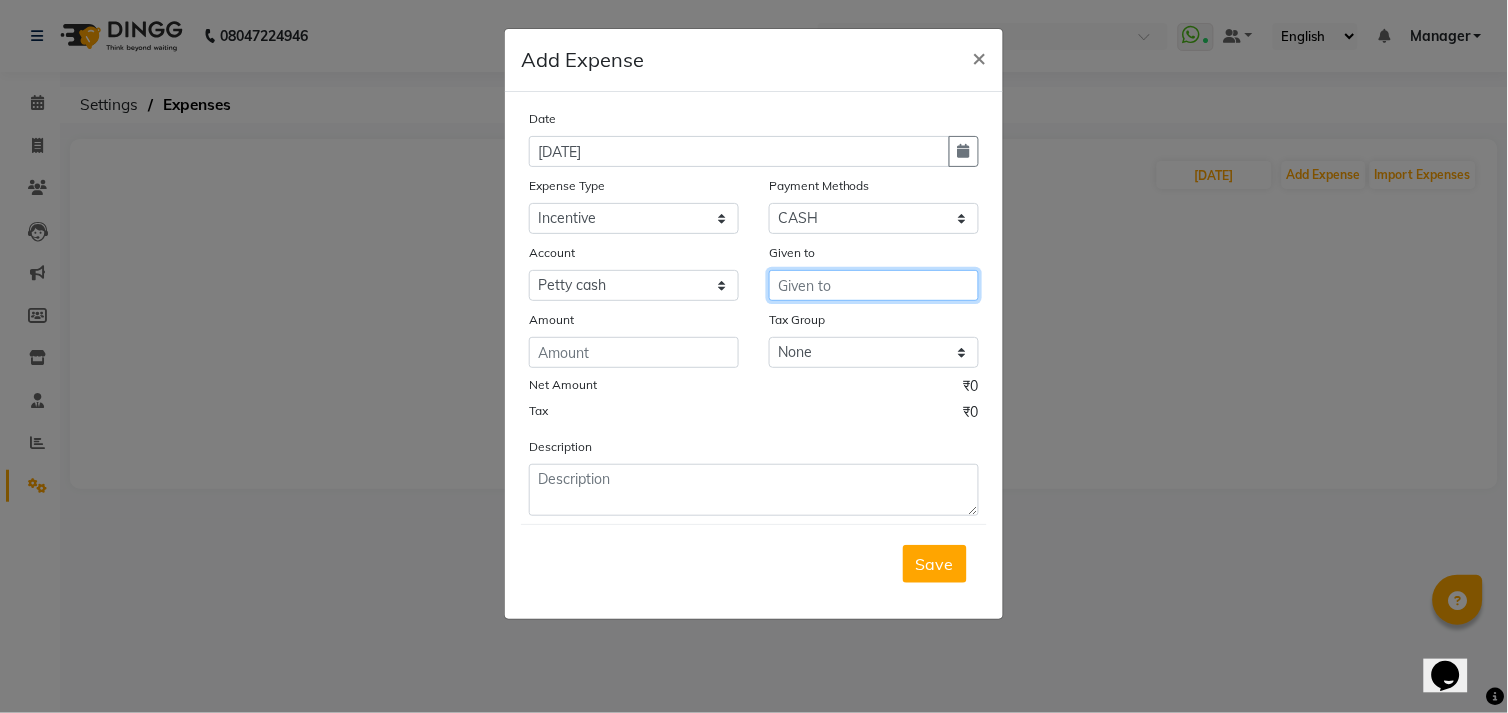 click at bounding box center [874, 285] 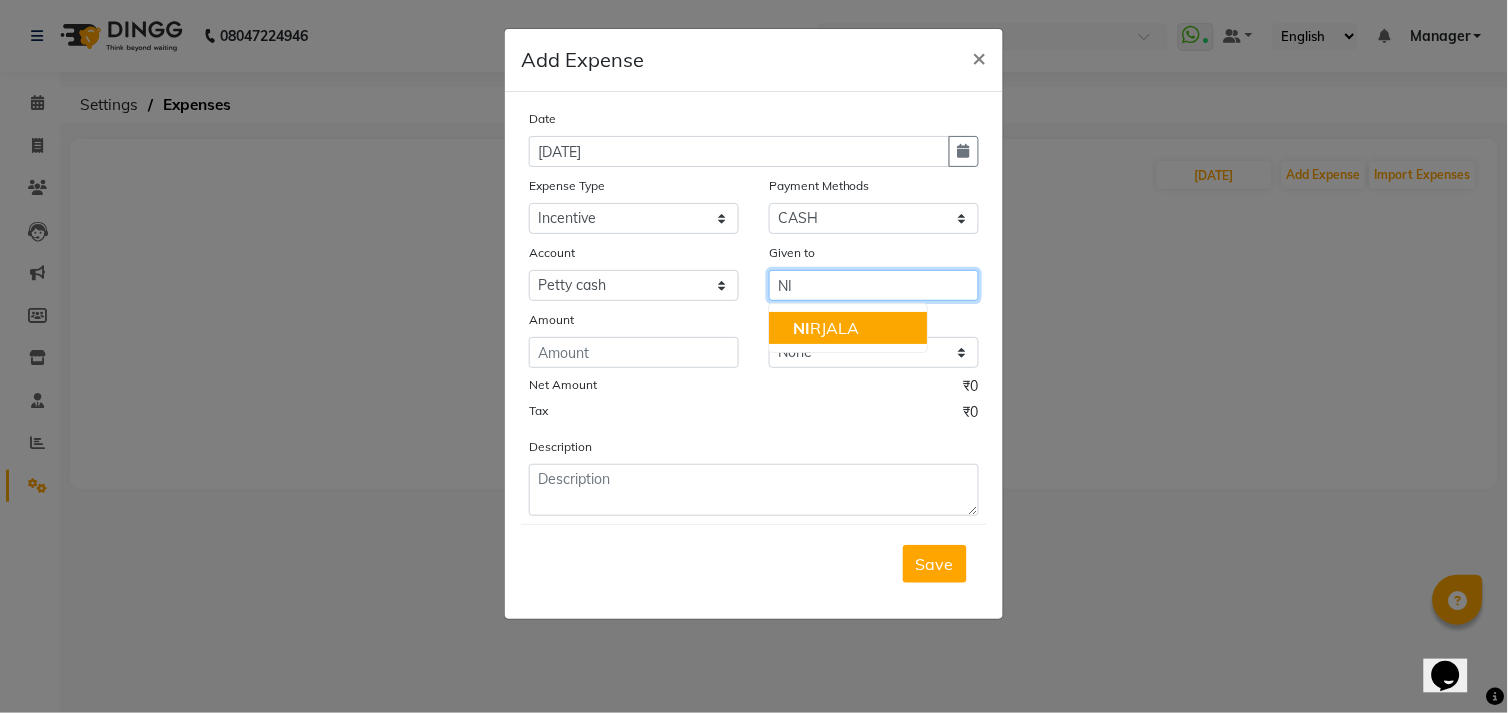 click on "NI RJALA" 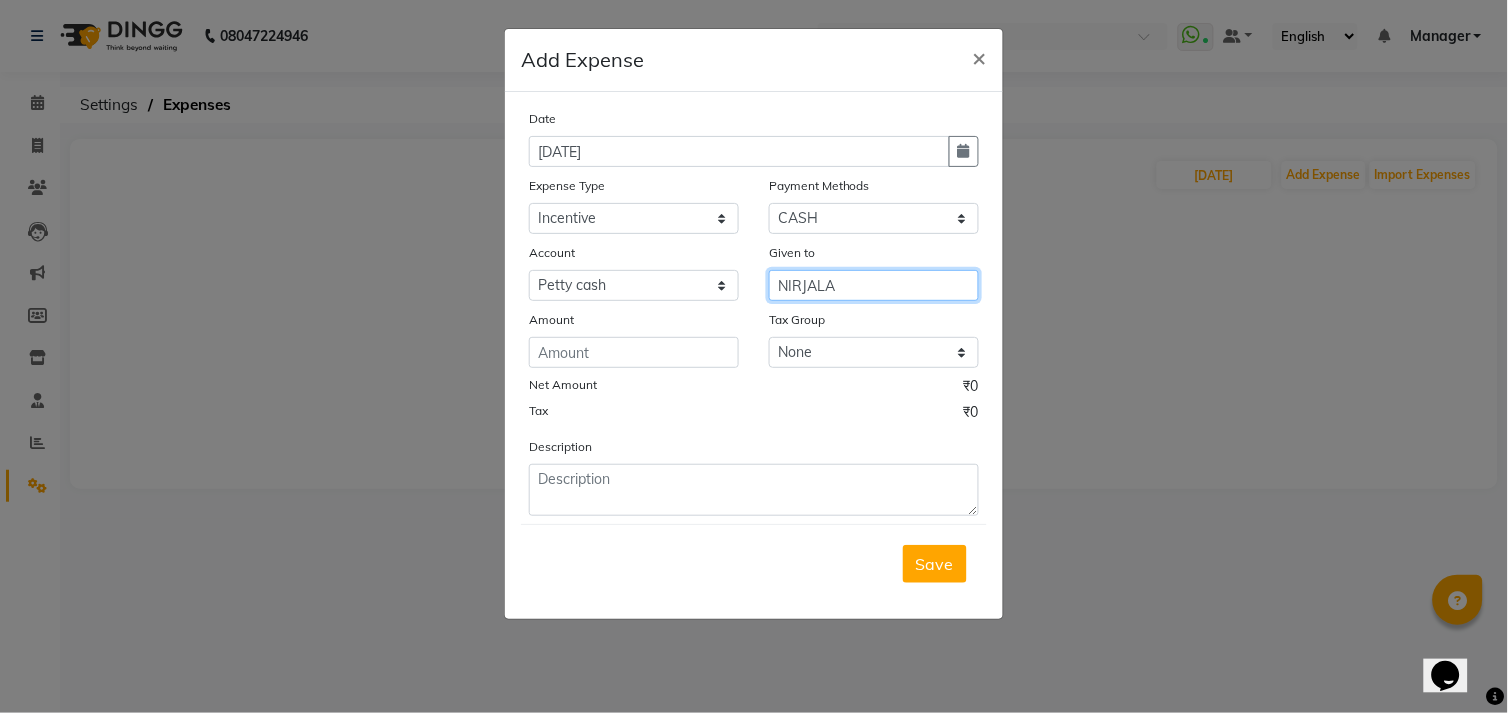 type on "NIRJALA" 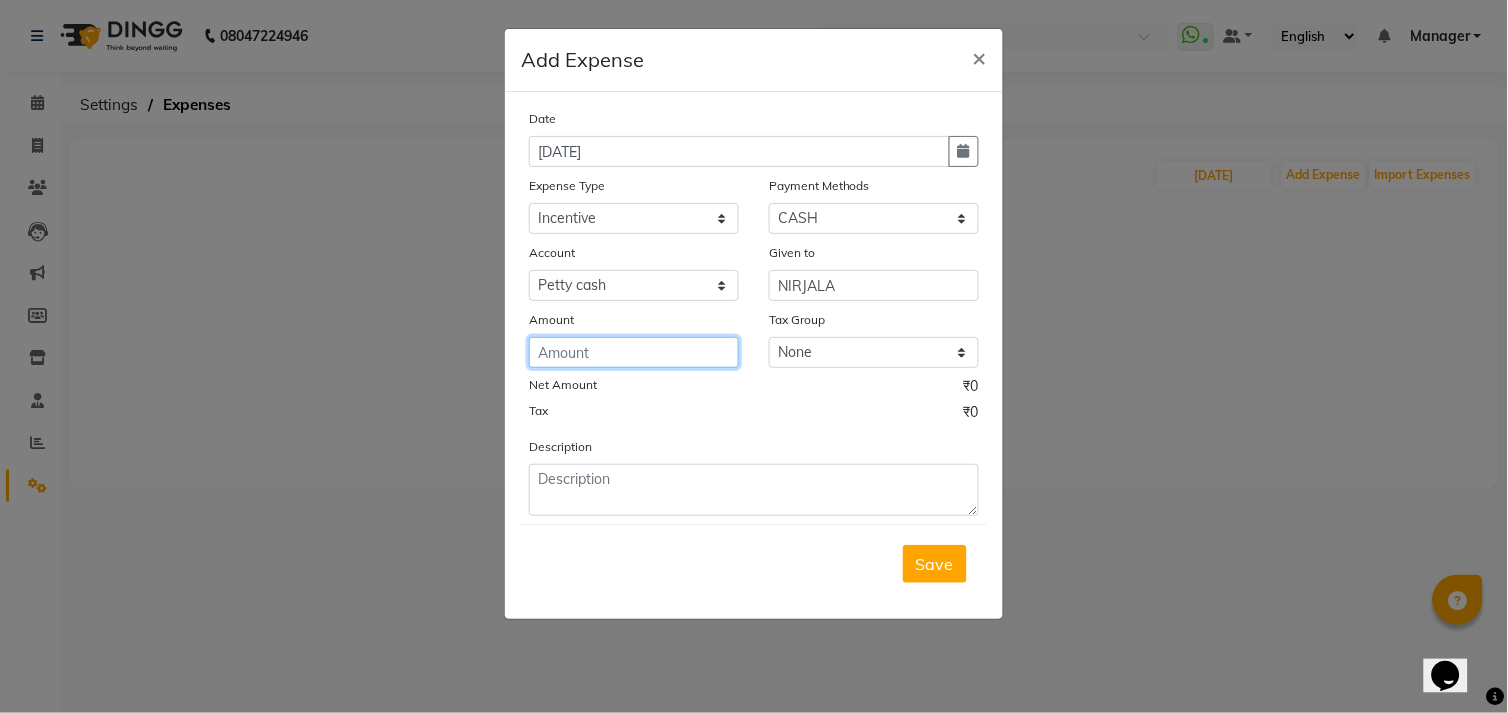 click 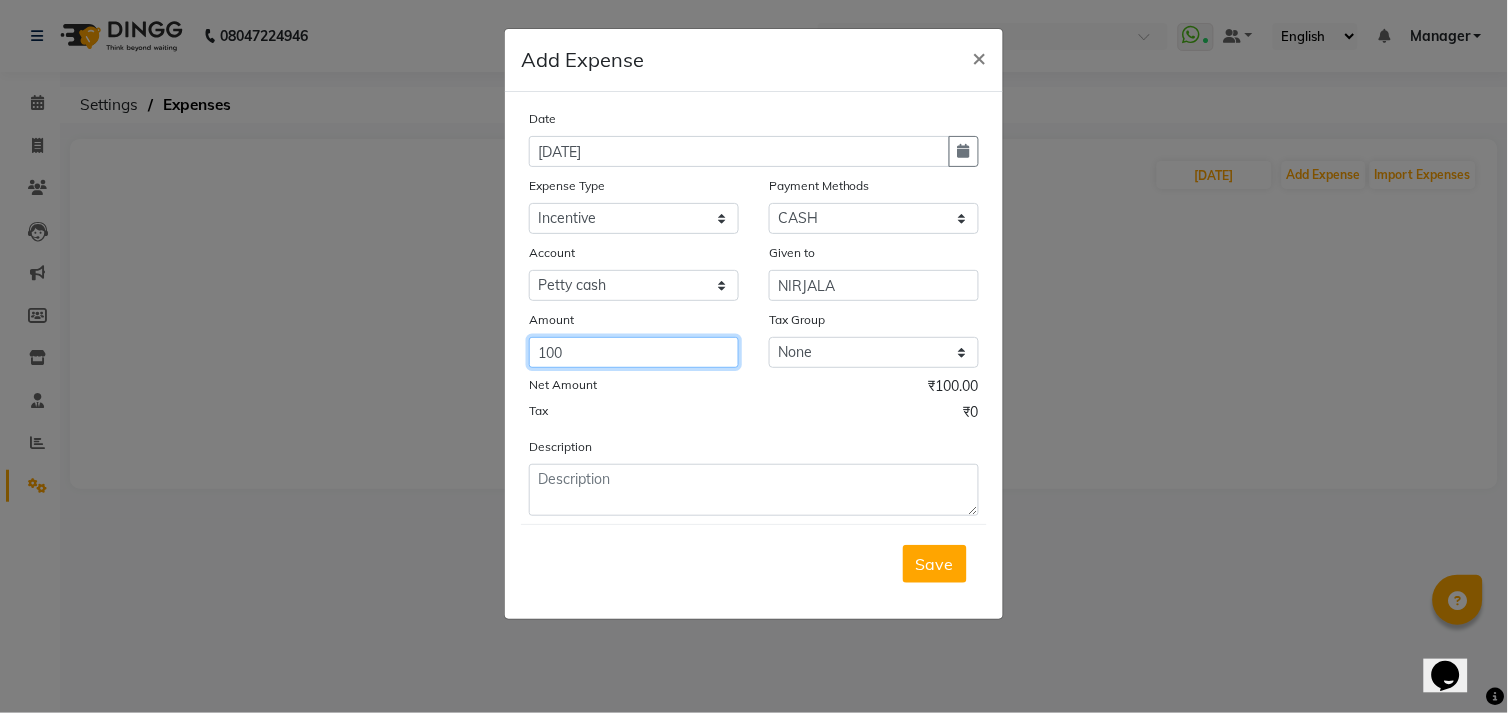 type on "100" 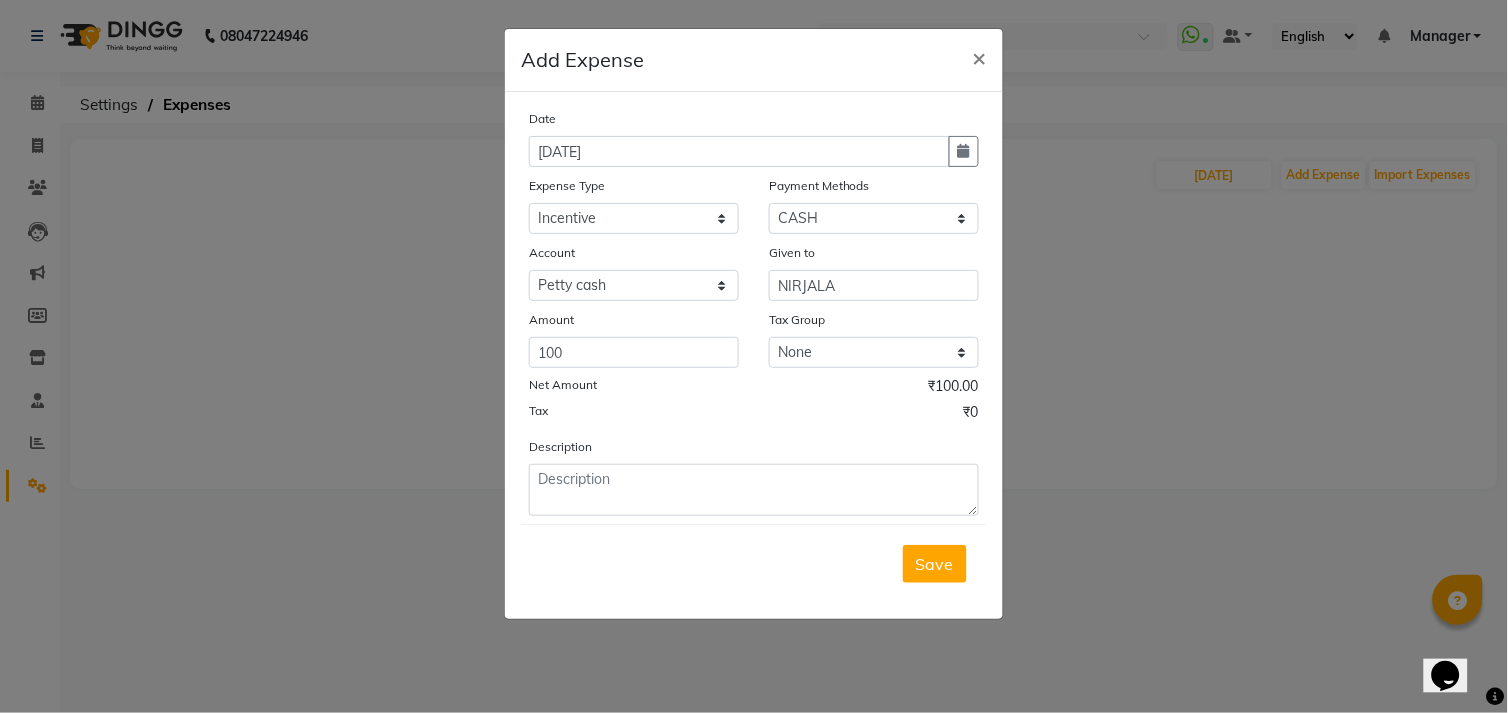 click on "Description" 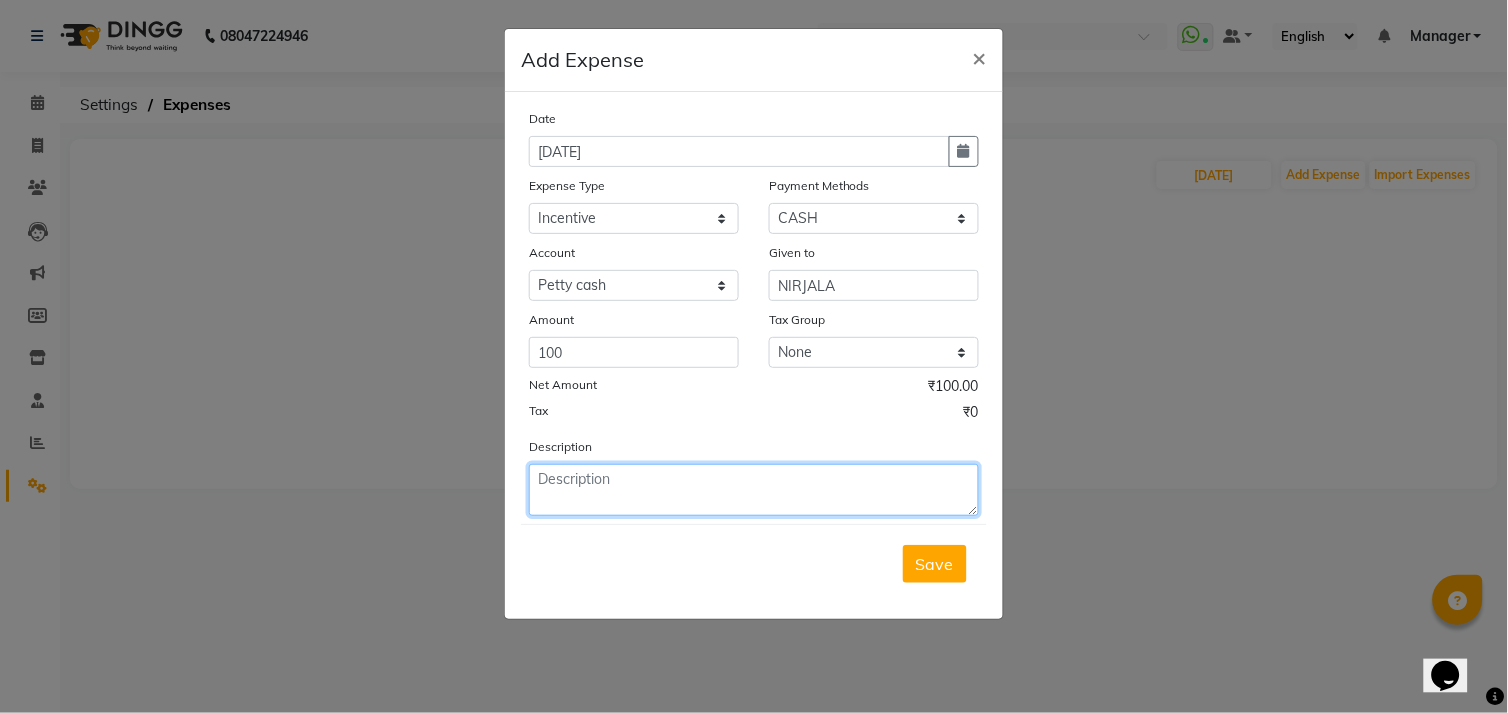 click 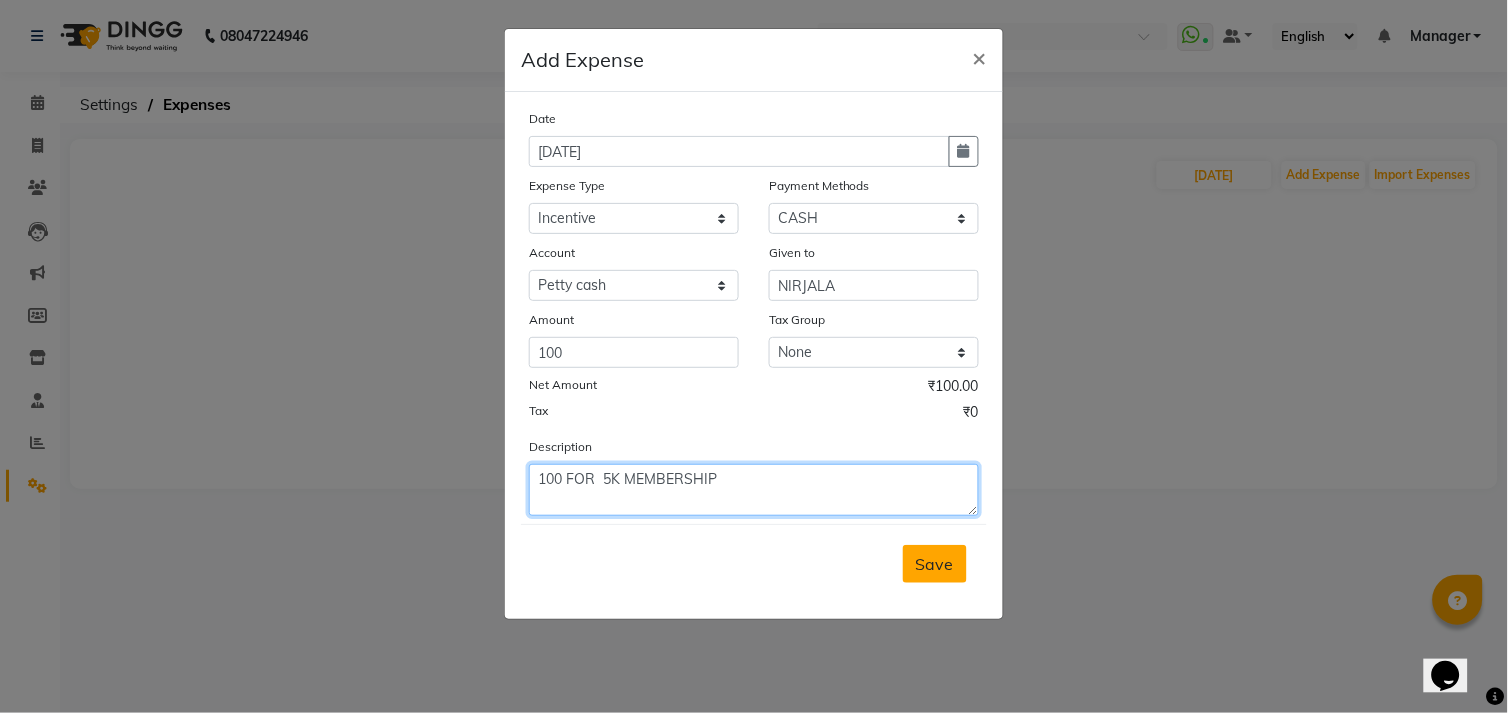 type on "100 FOR  5K MEMBERSHIP" 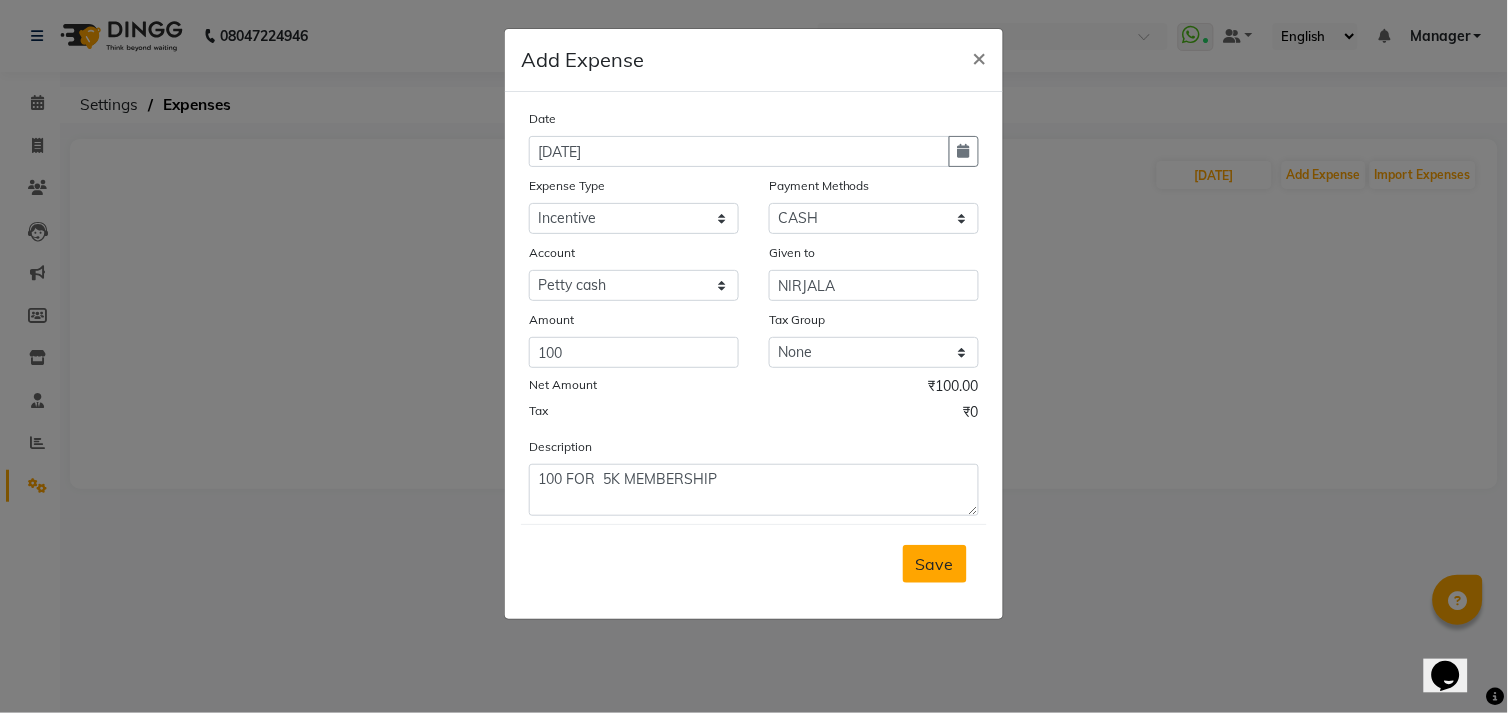 click on "Save" at bounding box center (935, 564) 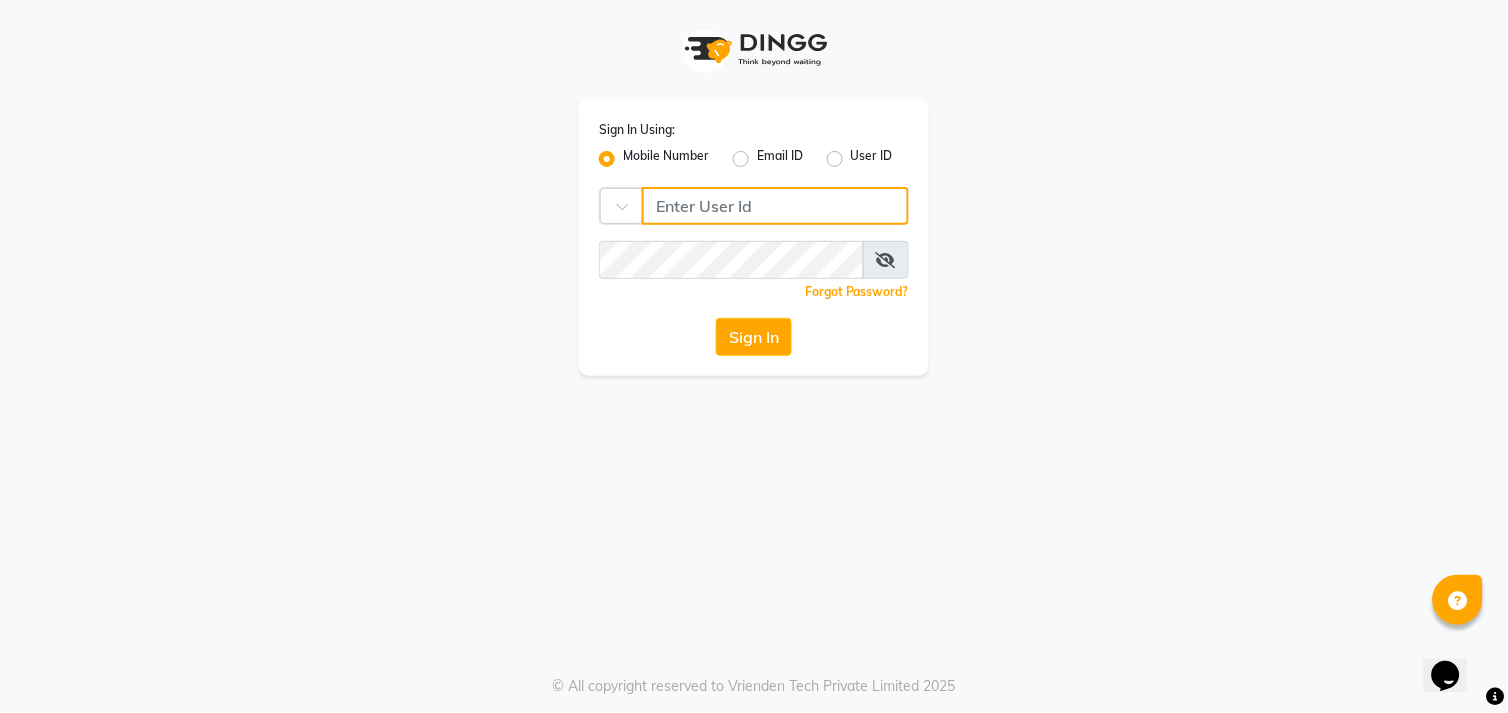 type on "9980535167" 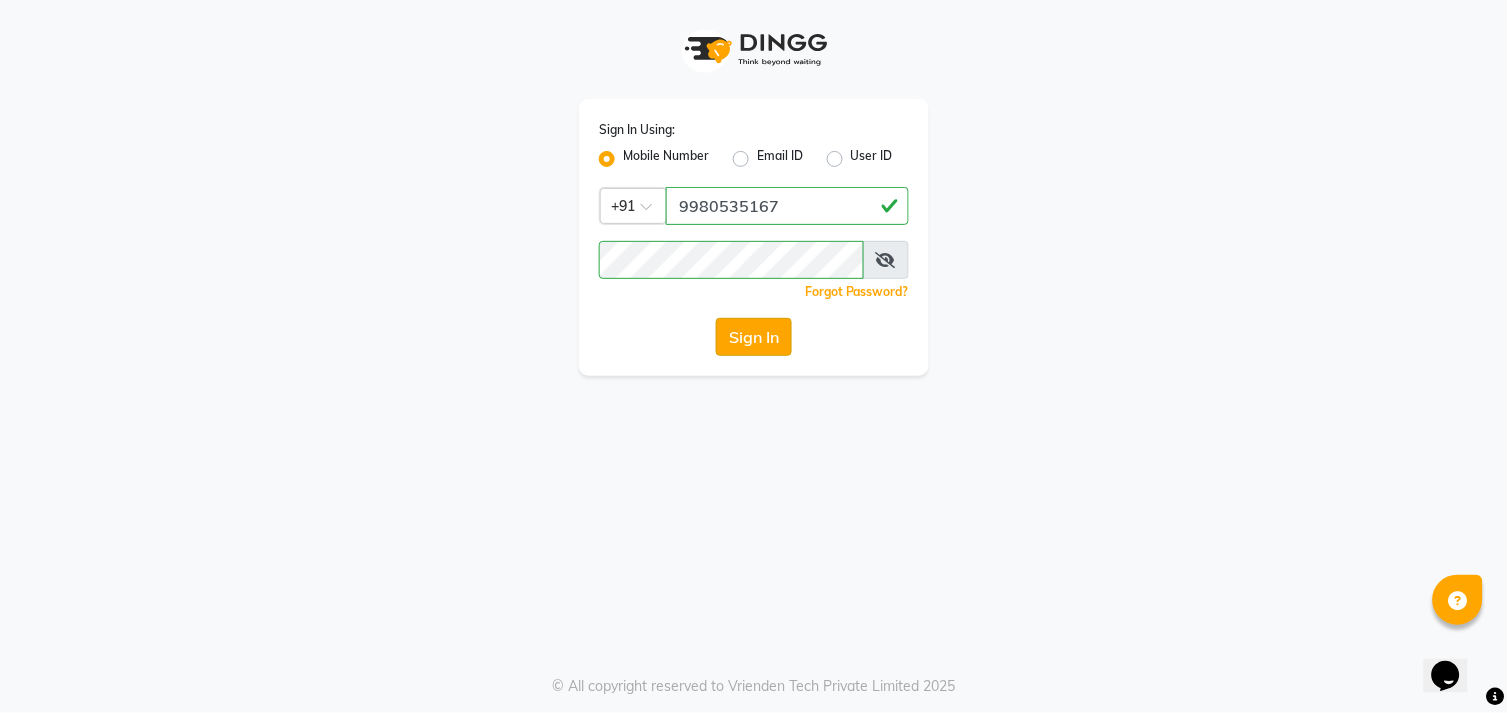 click on "Sign In" 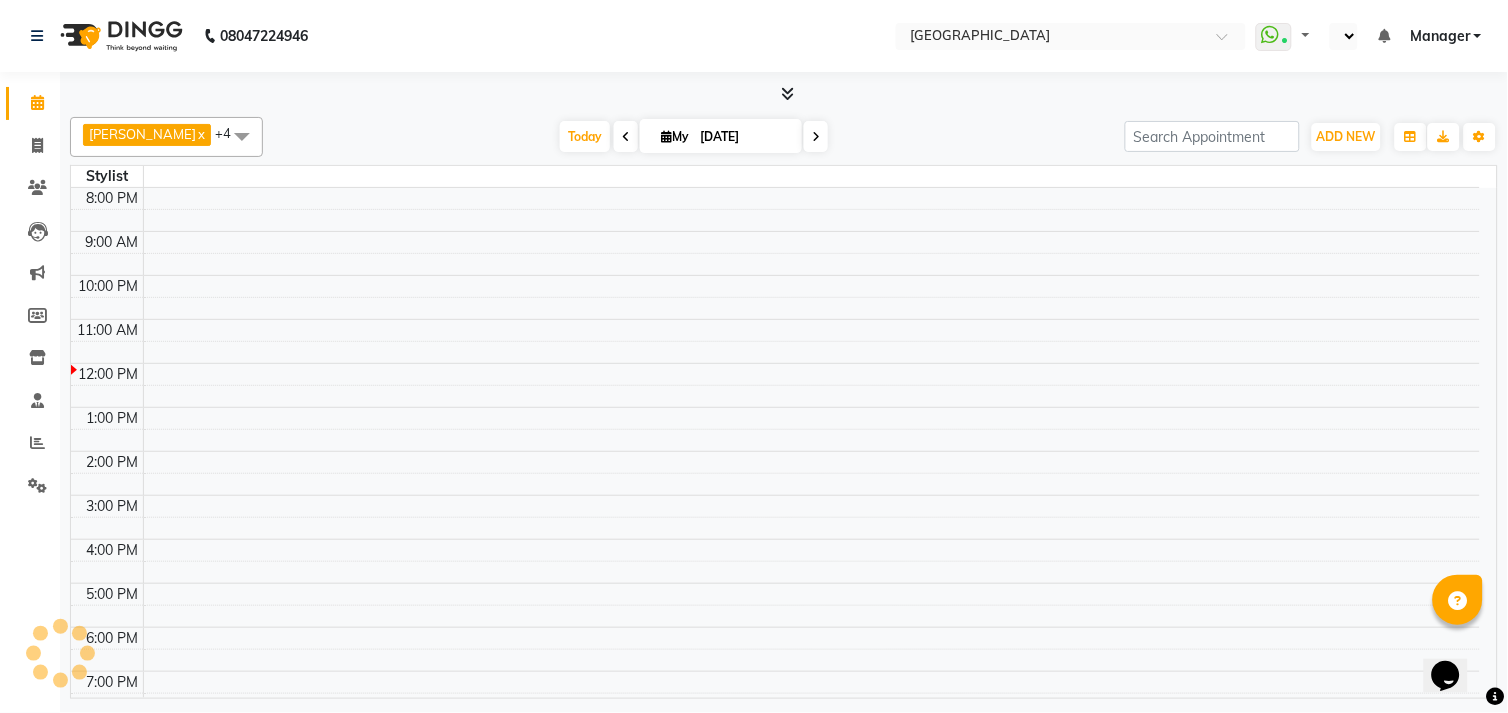 select on "en" 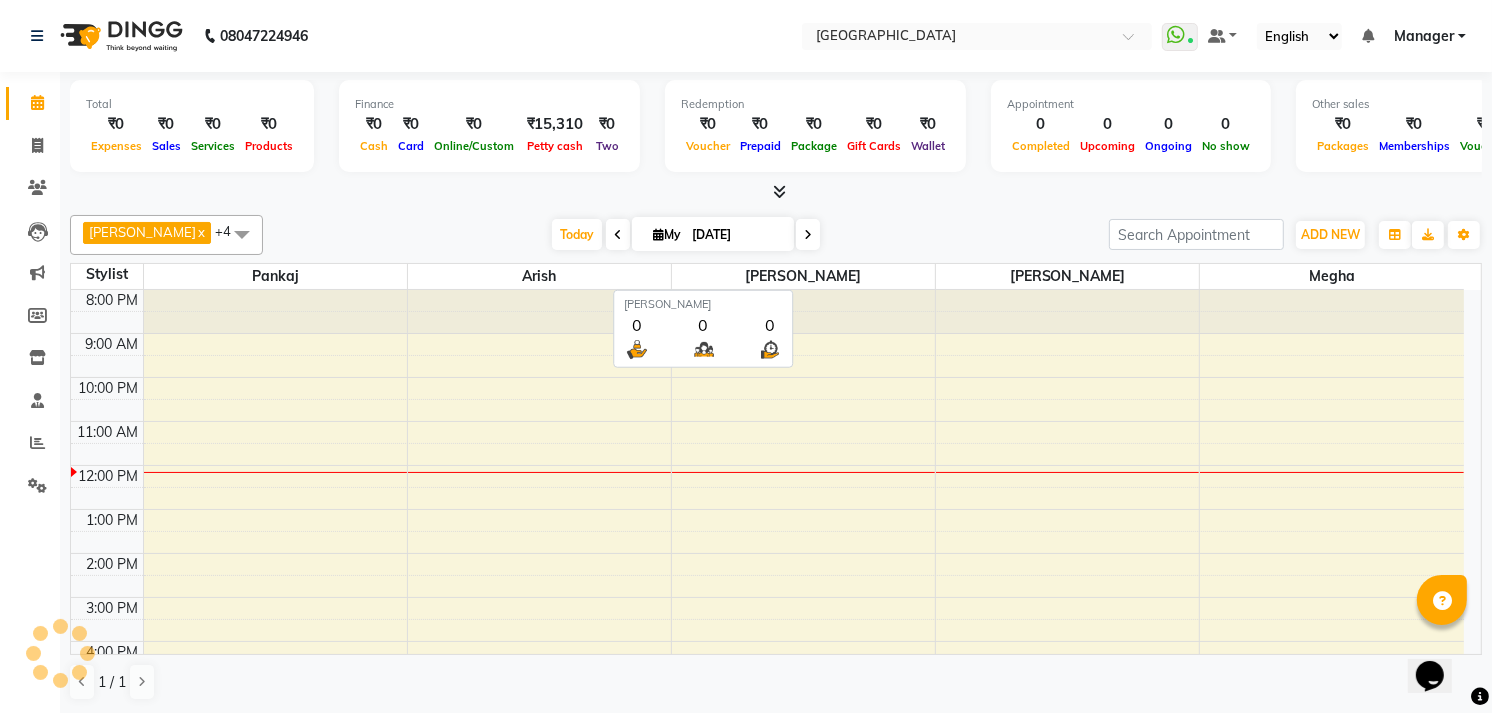 scroll, scrollTop: 0, scrollLeft: 0, axis: both 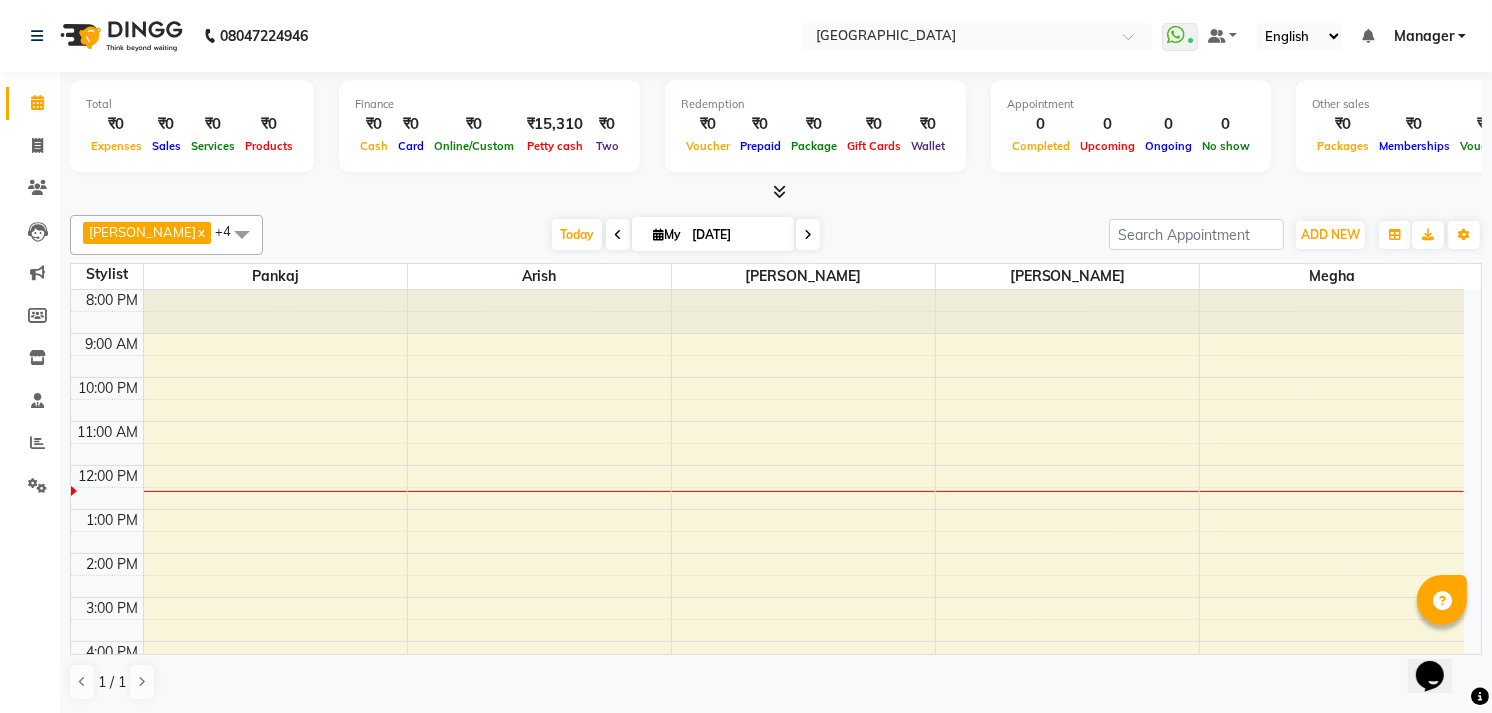 click at bounding box center (776, 192) 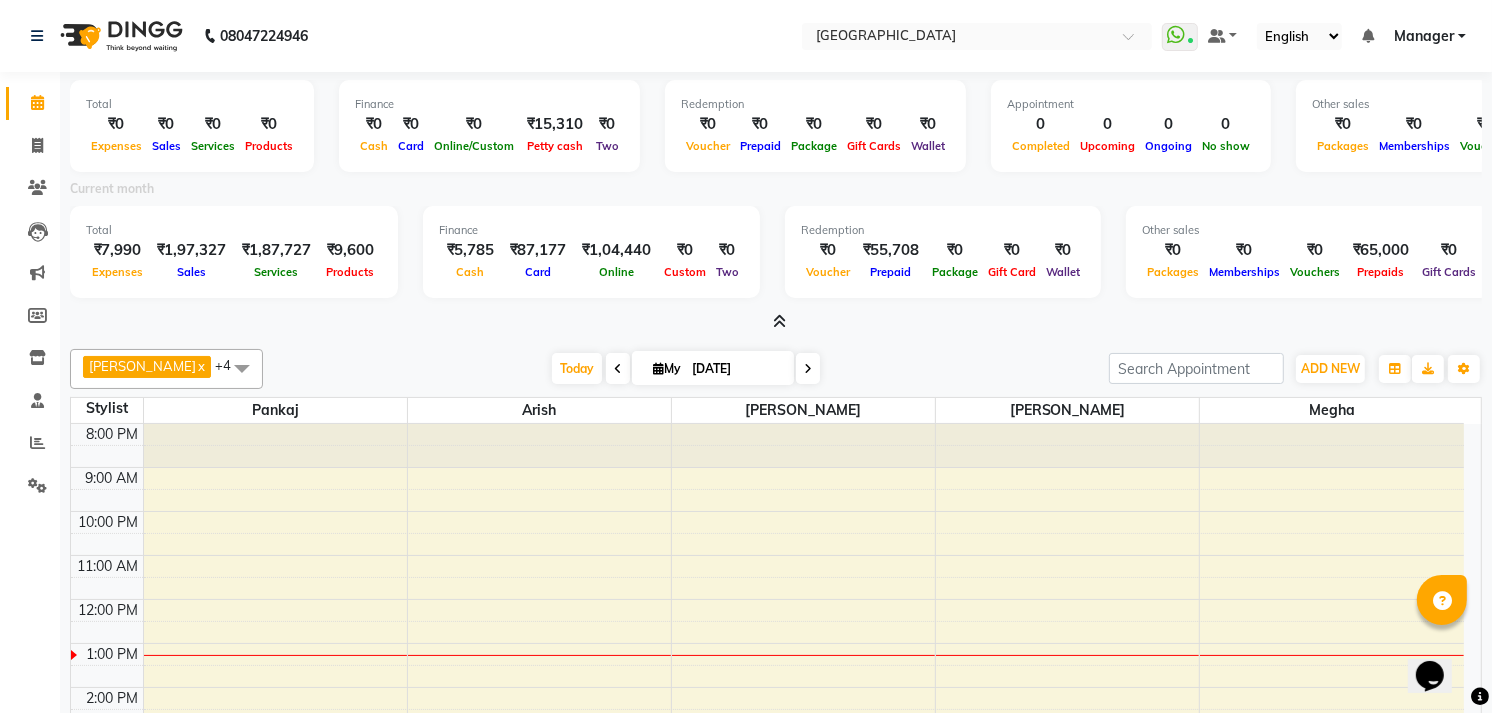 click on "Opens Chat This icon Opens the chat window." at bounding box center [1439, 640] 